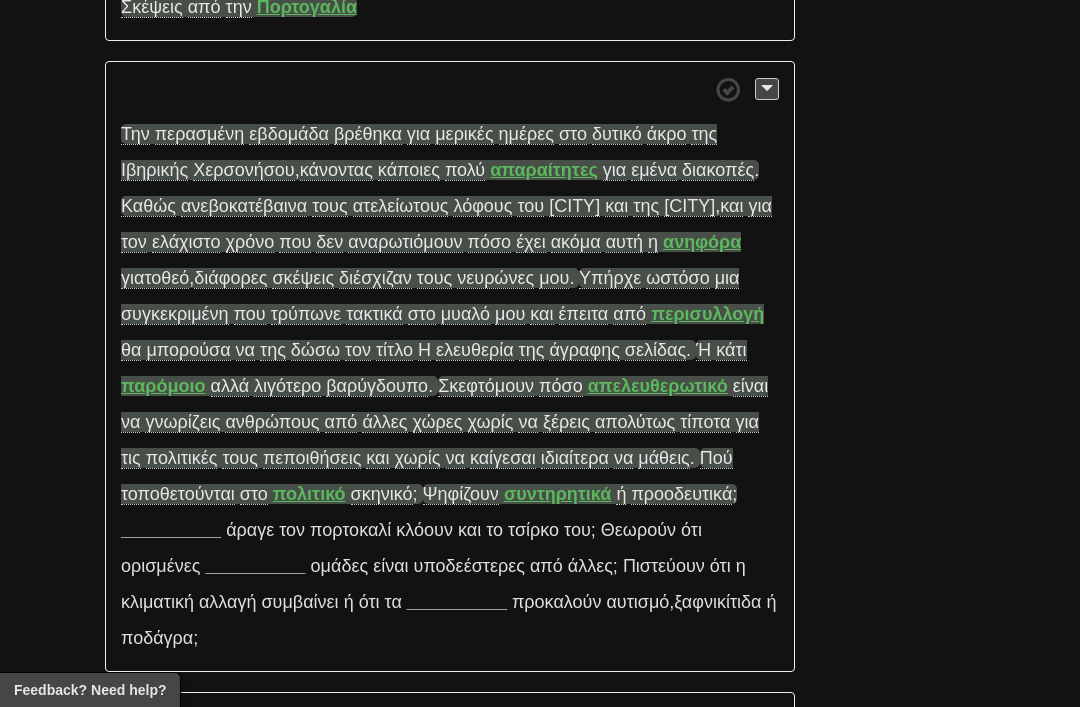 scroll, scrollTop: 5048, scrollLeft: 0, axis: vertical 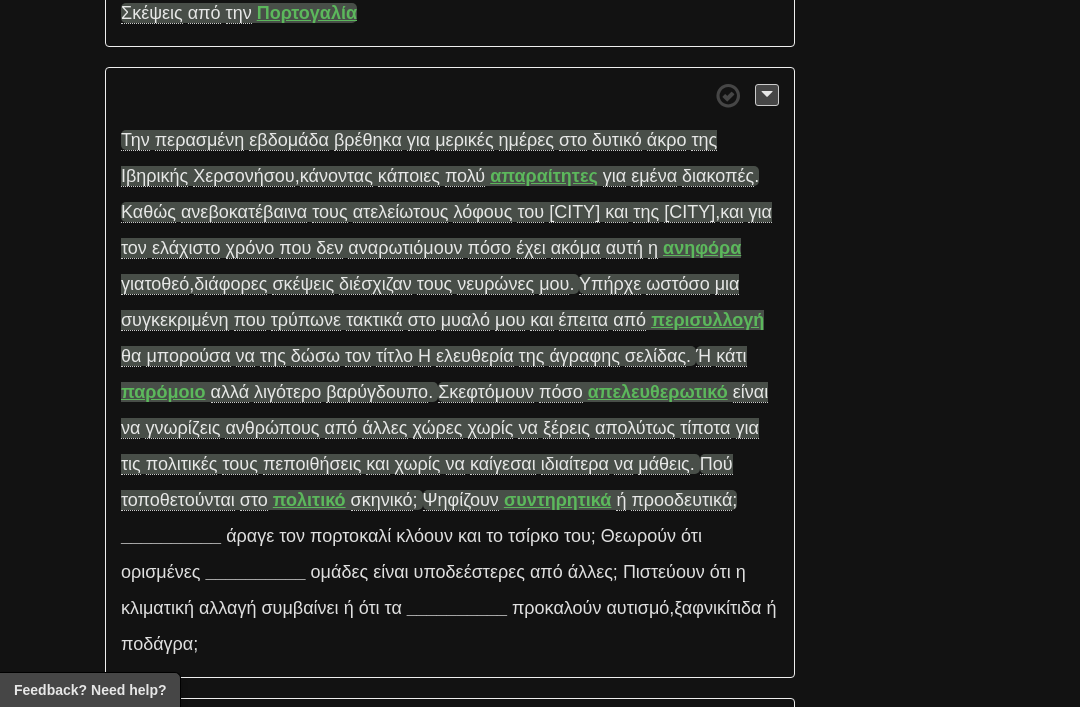 click at bounding box center [767, 94] 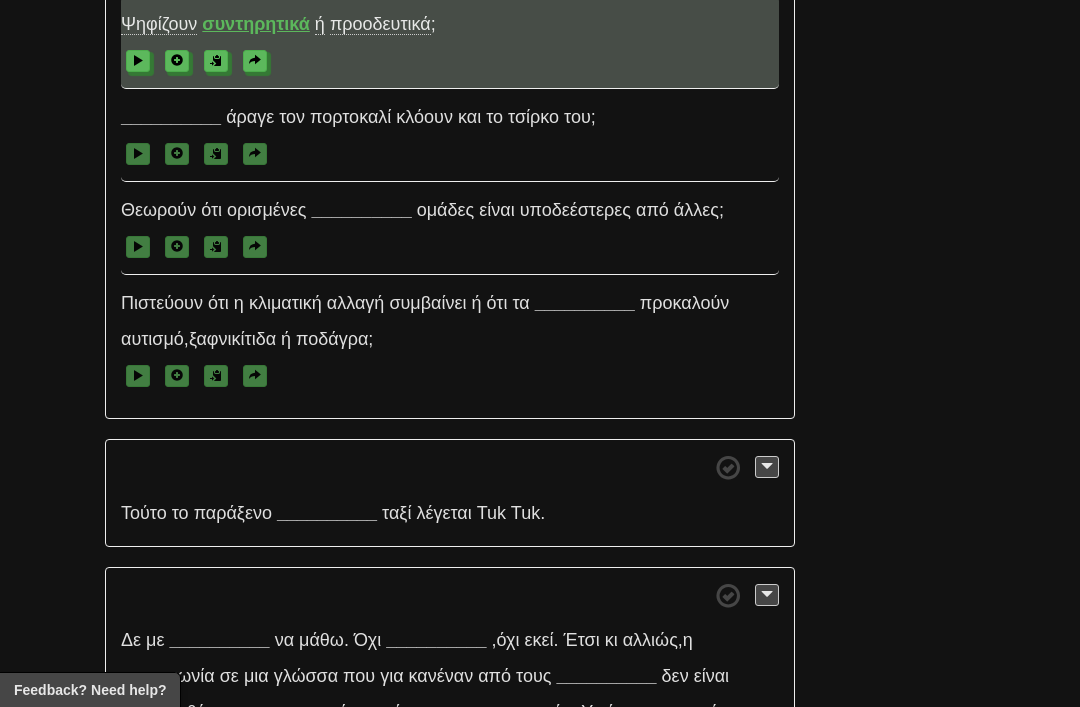 scroll, scrollTop: 5972, scrollLeft: 0, axis: vertical 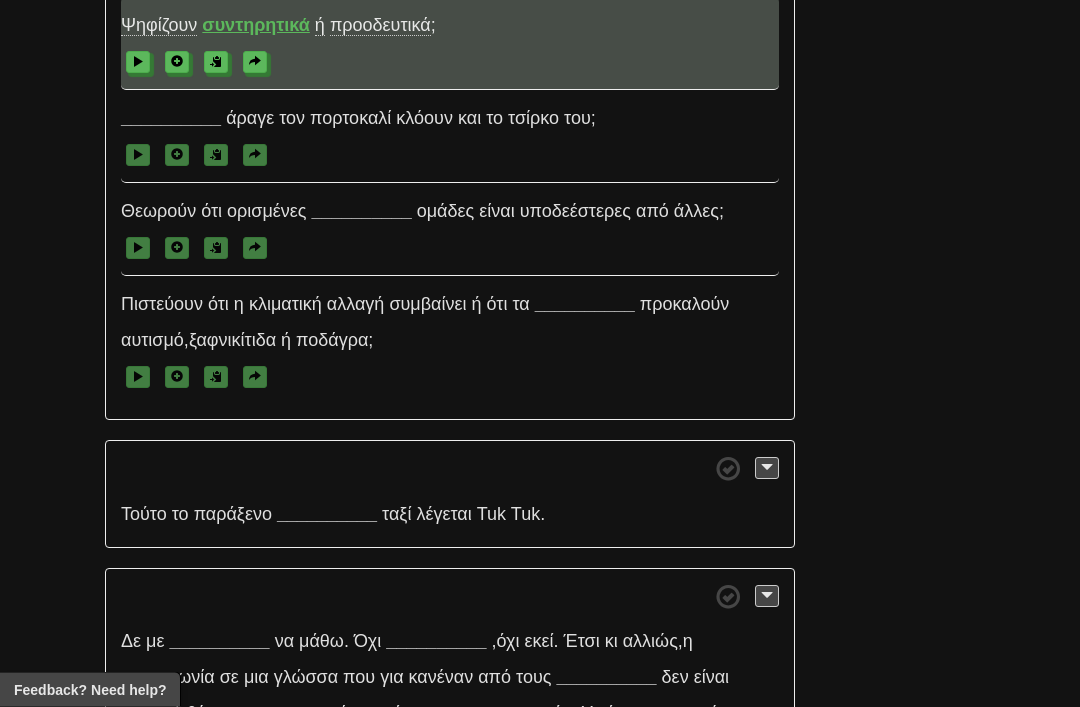 click on "__________" at bounding box center [171, 119] 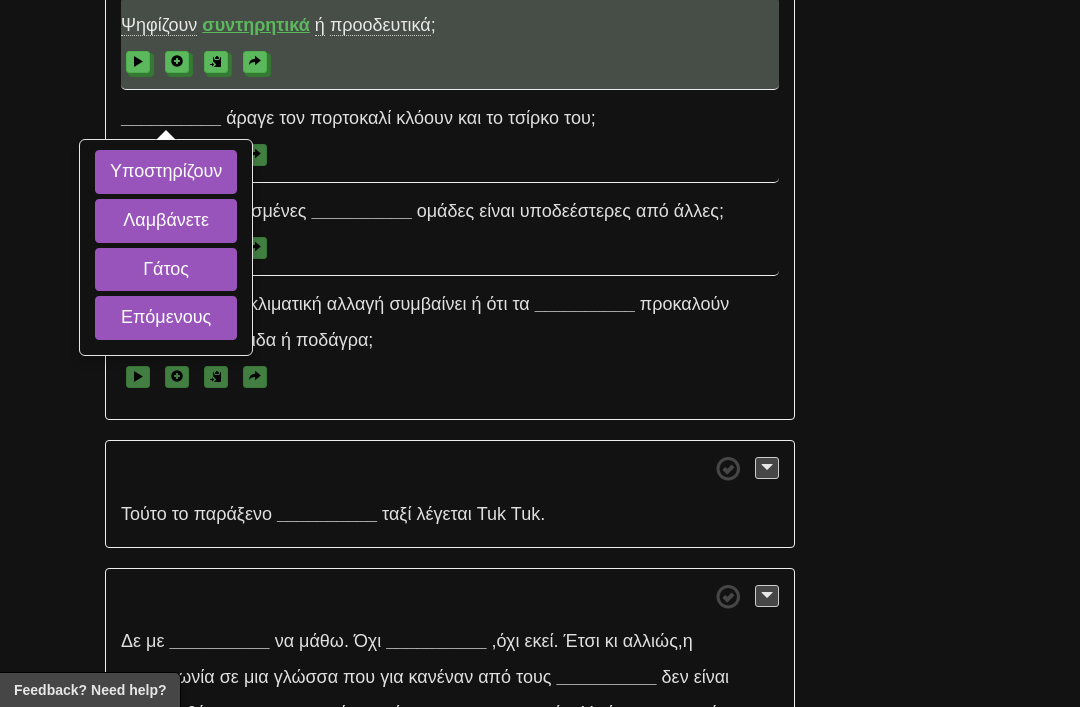 click on "Υποστηρίζουν" at bounding box center (166, 172) 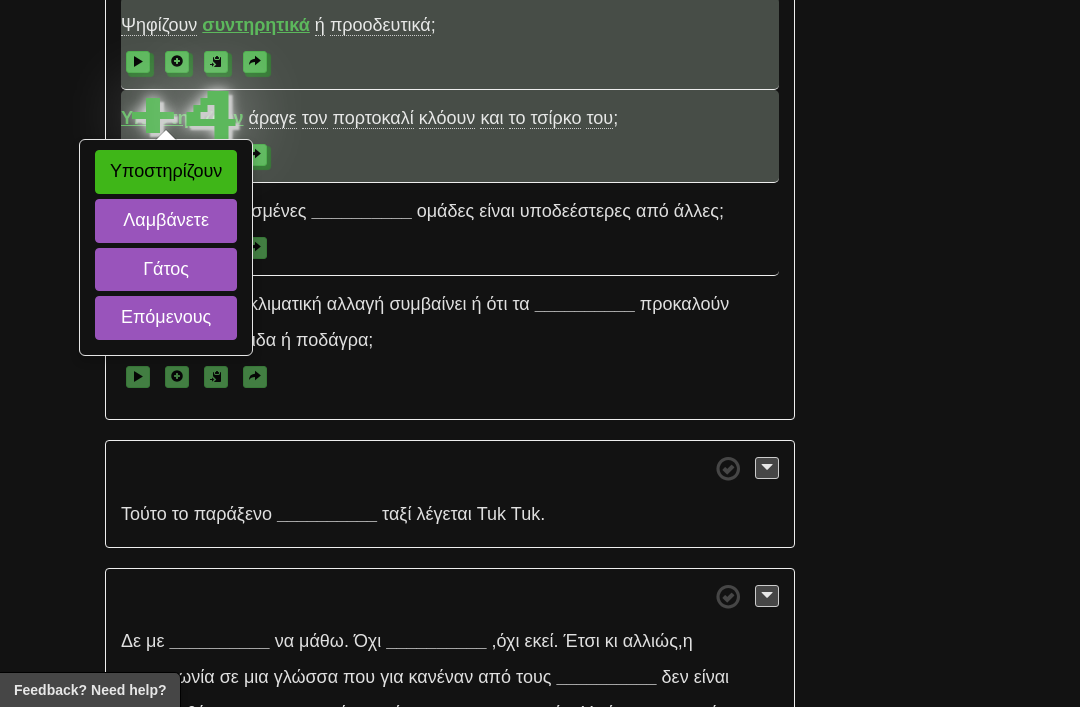 scroll, scrollTop: 6037, scrollLeft: 0, axis: vertical 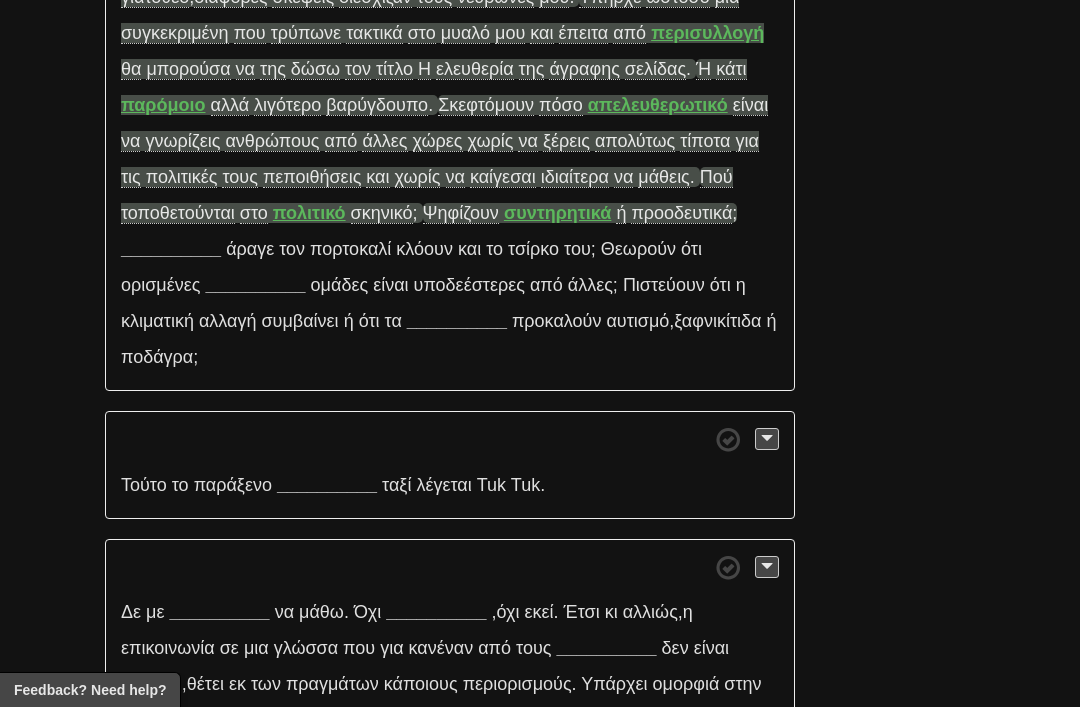 click on "__________" at bounding box center [171, 249] 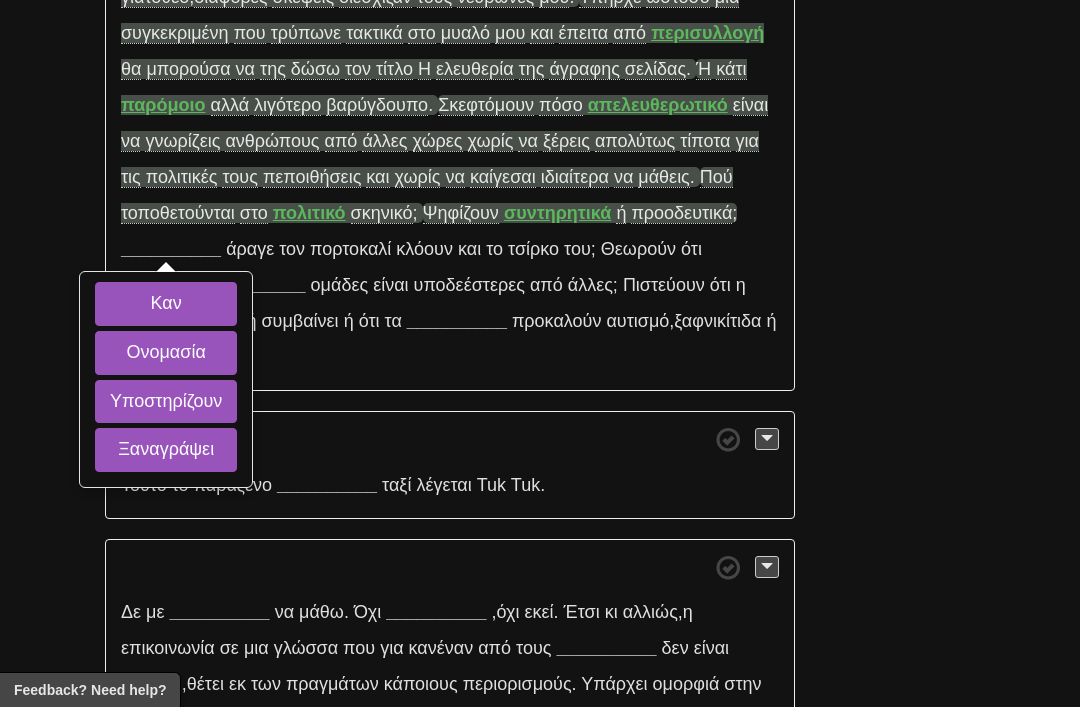 click on "Υποστηρίζουν" at bounding box center (166, 402) 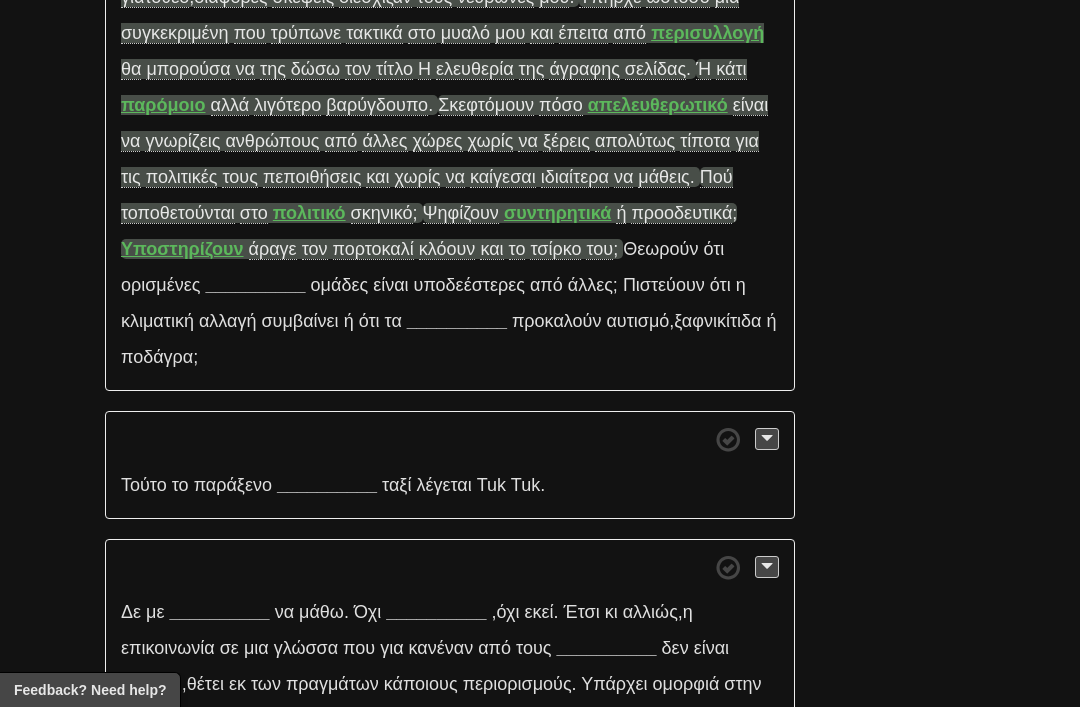 click on "__________" at bounding box center (255, 285) 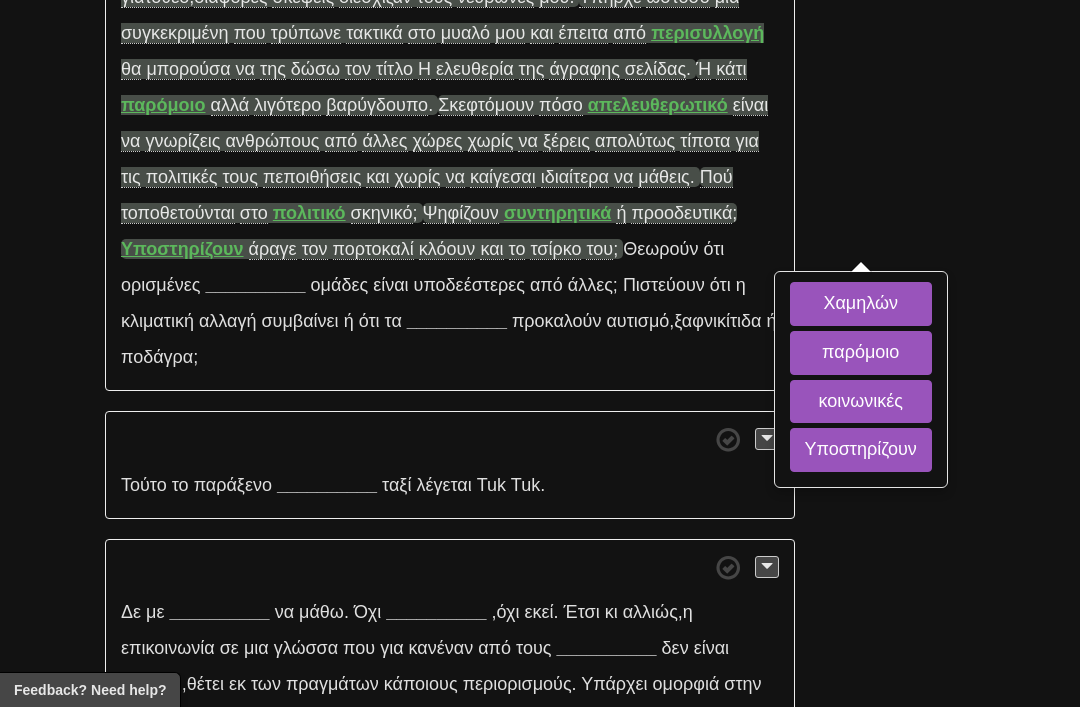click on "κοινωνικές" at bounding box center [861, 402] 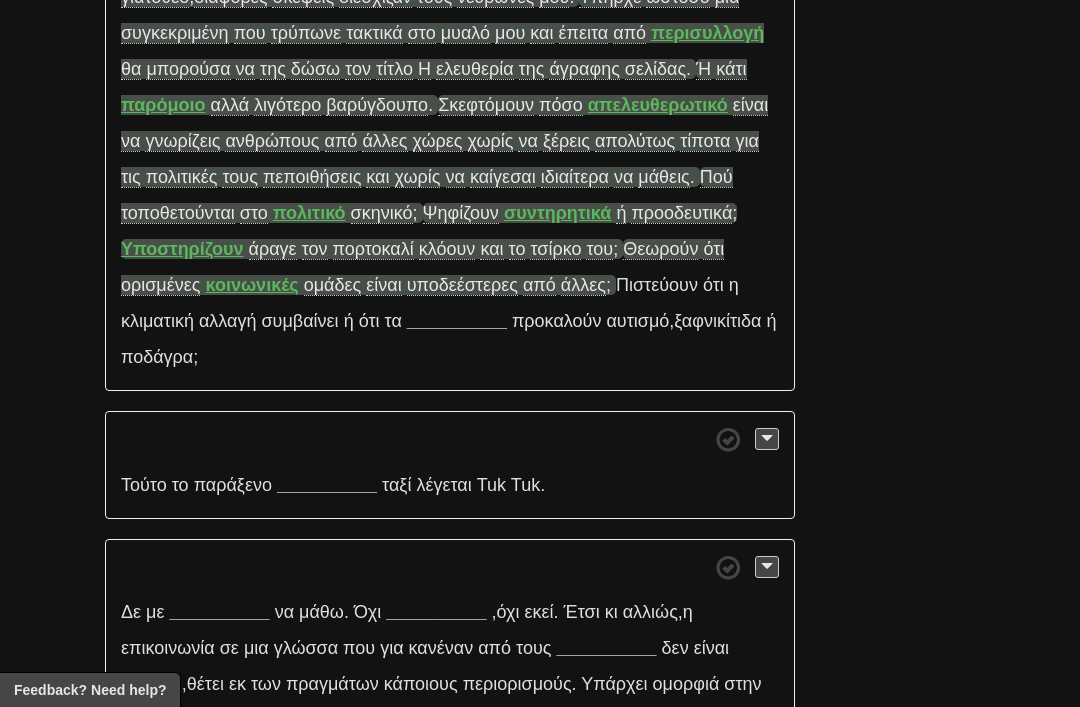 click on "υποδεέστερες" at bounding box center [462, 285] 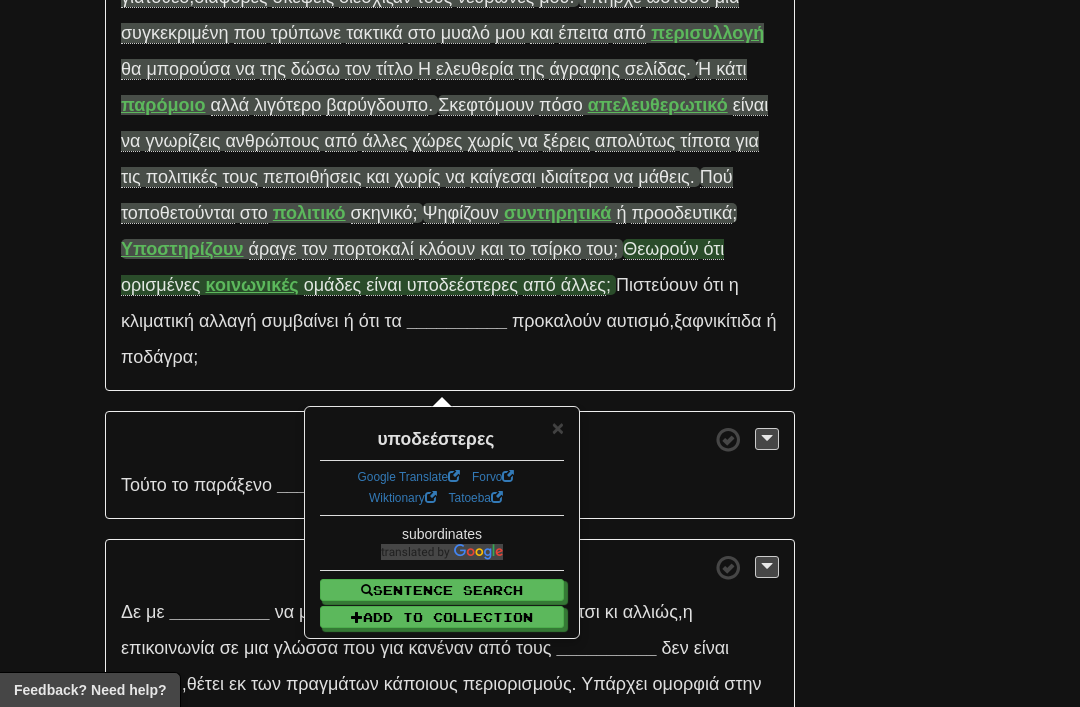 click on "×" at bounding box center (558, 427) 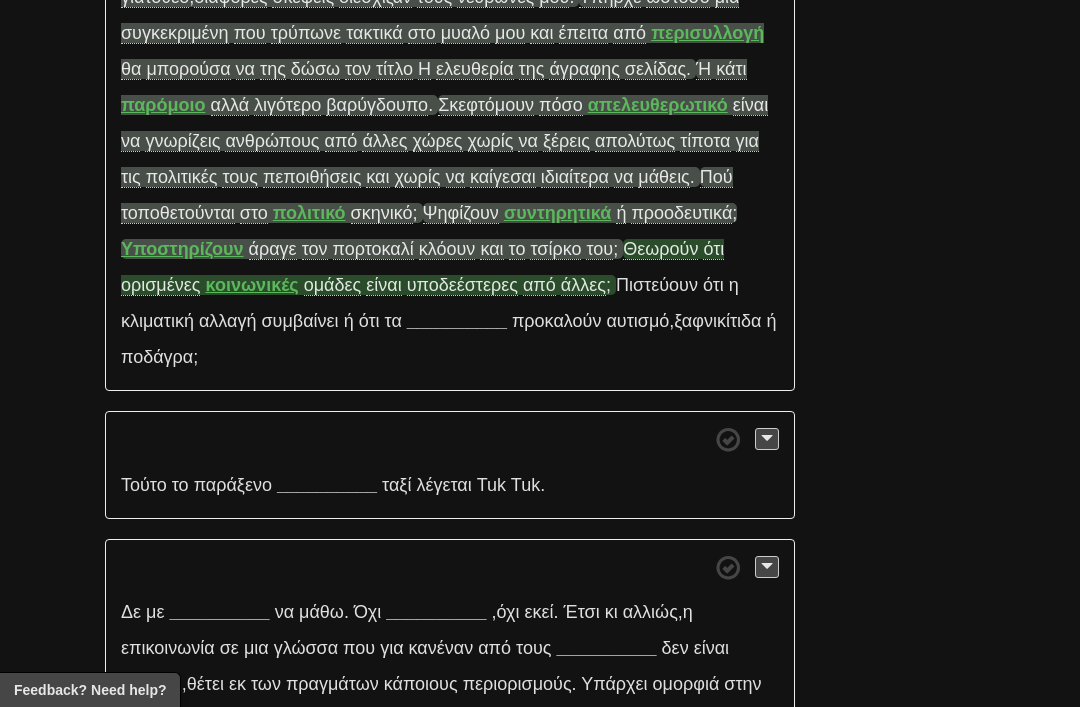 click on "__________" at bounding box center (457, 321) 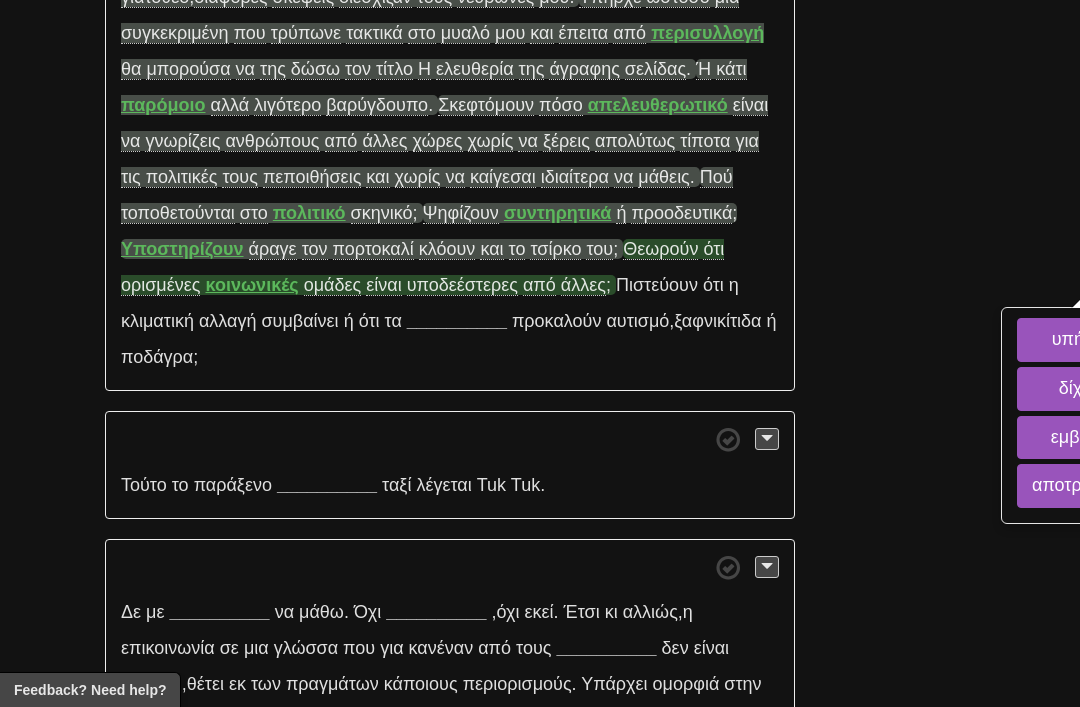 click on "εμβόλια" at bounding box center [1081, 438] 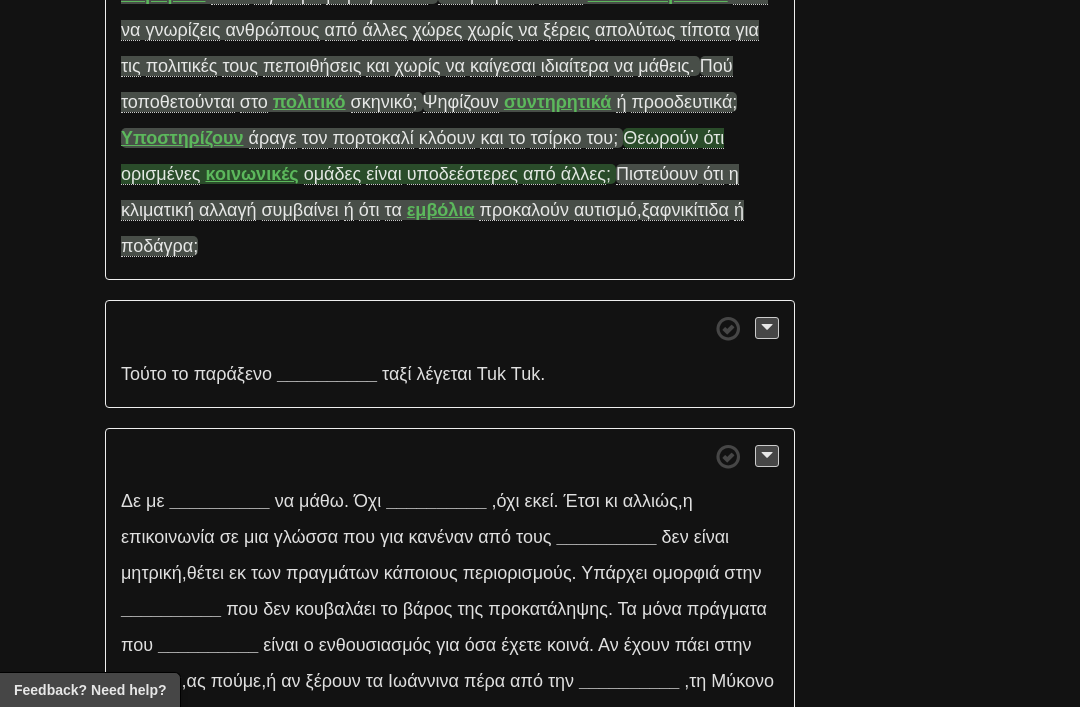 scroll, scrollTop: 5439, scrollLeft: 0, axis: vertical 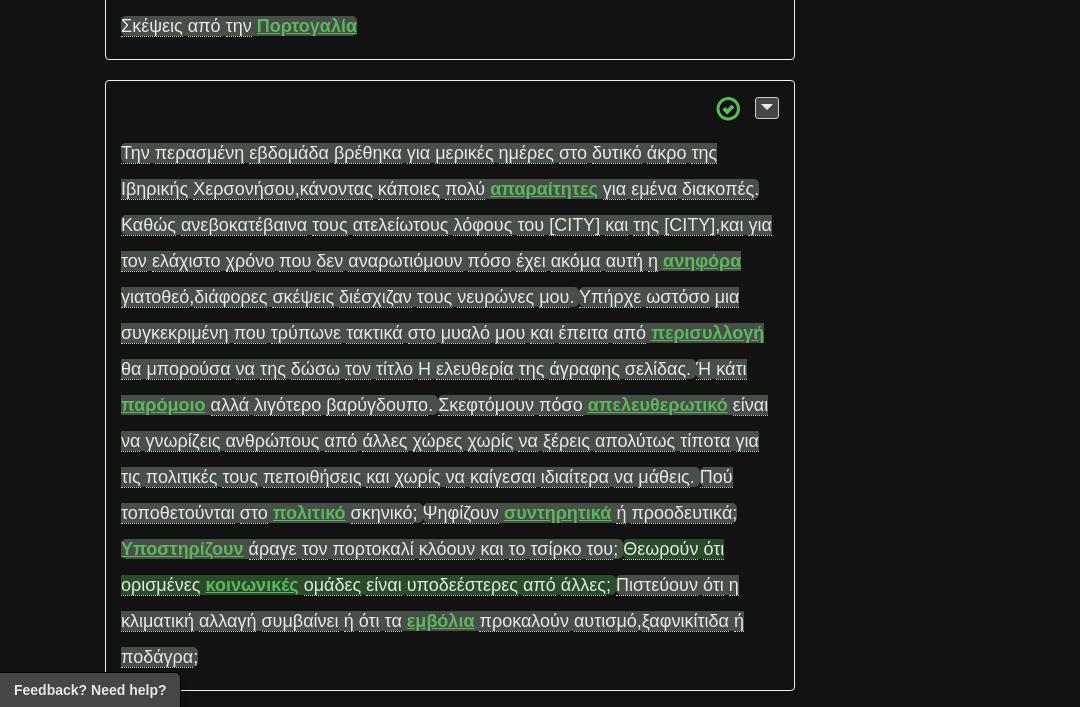 click at bounding box center [767, 108] 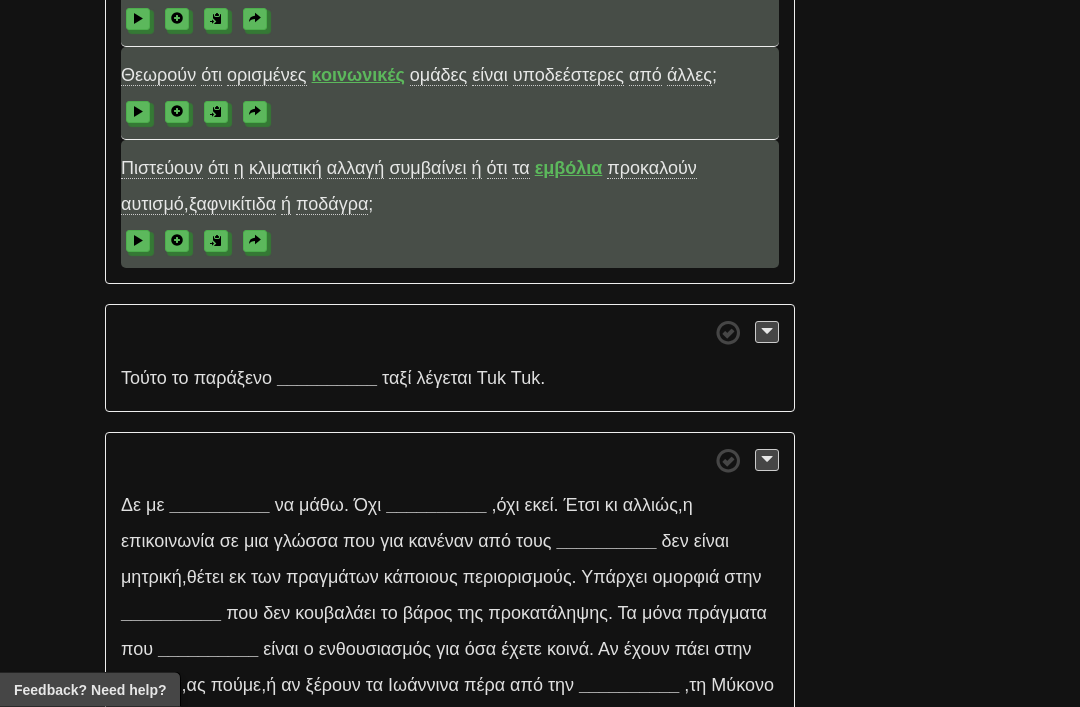 scroll, scrollTop: 6123, scrollLeft: 0, axis: vertical 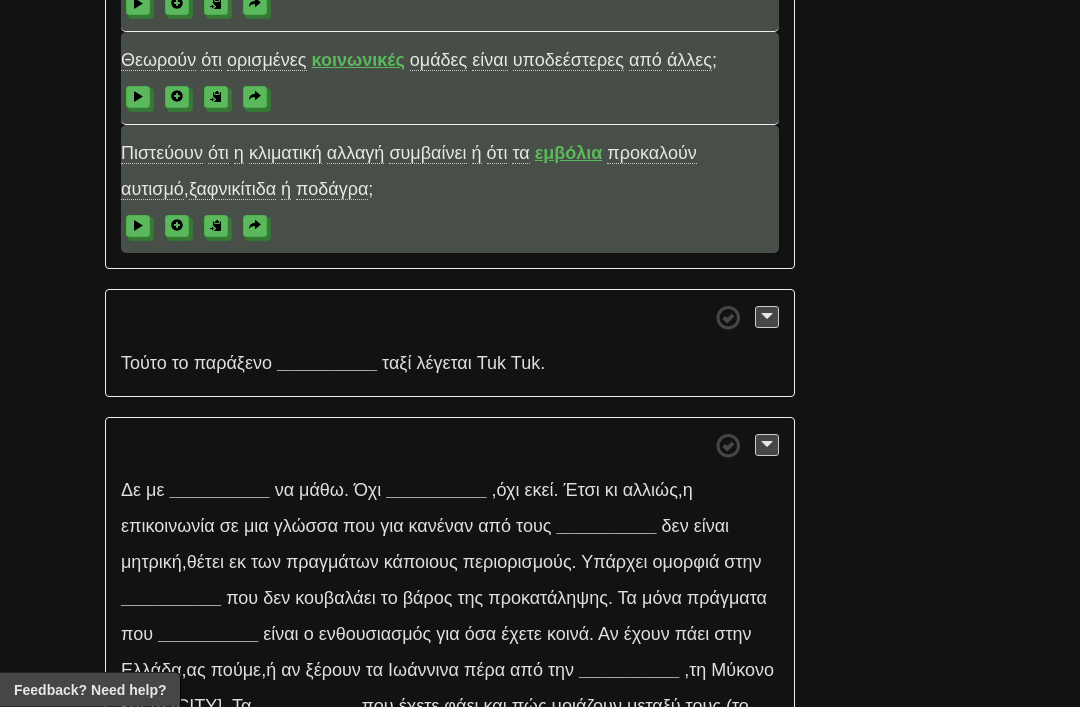 click on "ξαφνικίτιδα" at bounding box center [232, 190] 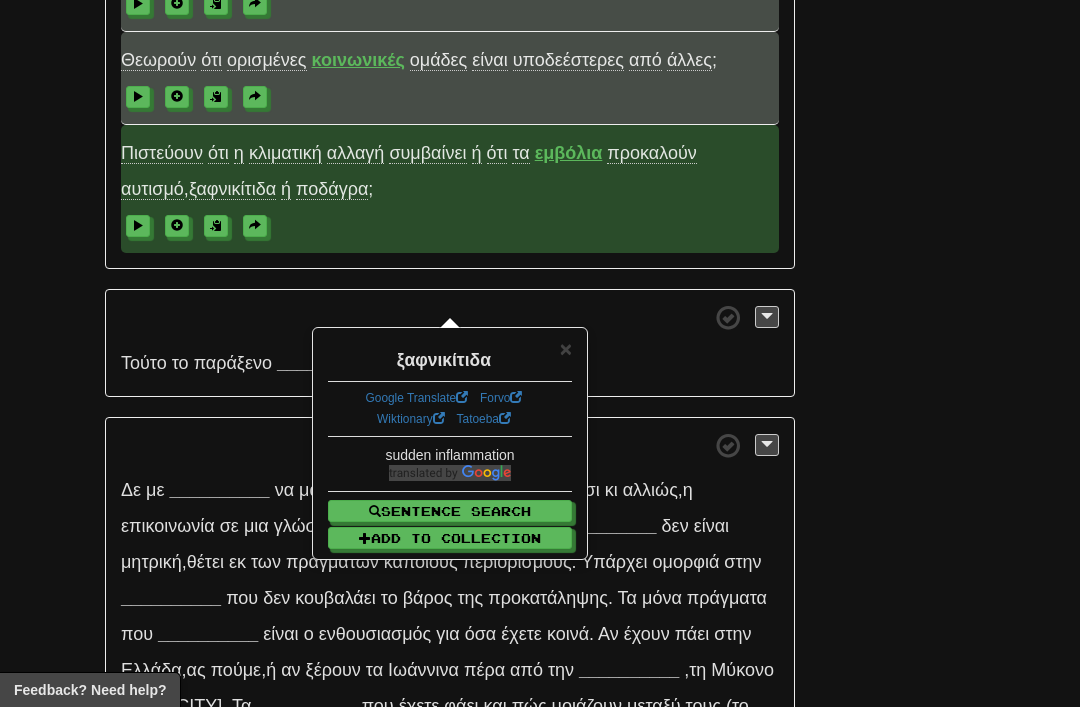 click on "ποδάγρα" at bounding box center [332, 189] 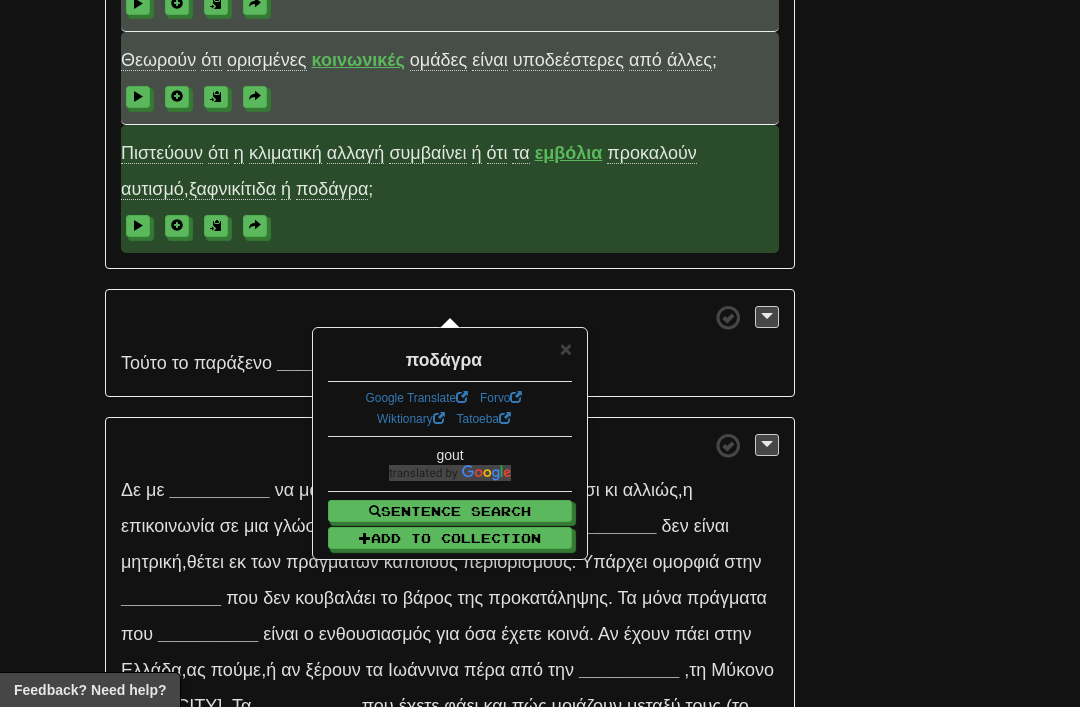 click at bounding box center [255, 225] 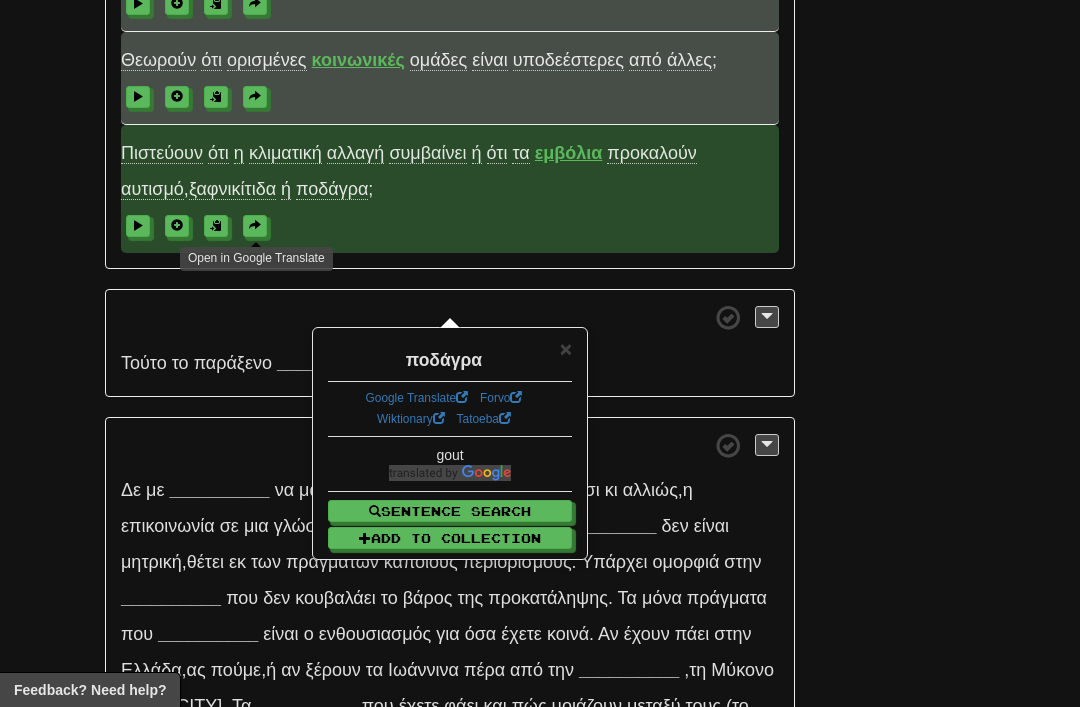 scroll, scrollTop: 6156, scrollLeft: 0, axis: vertical 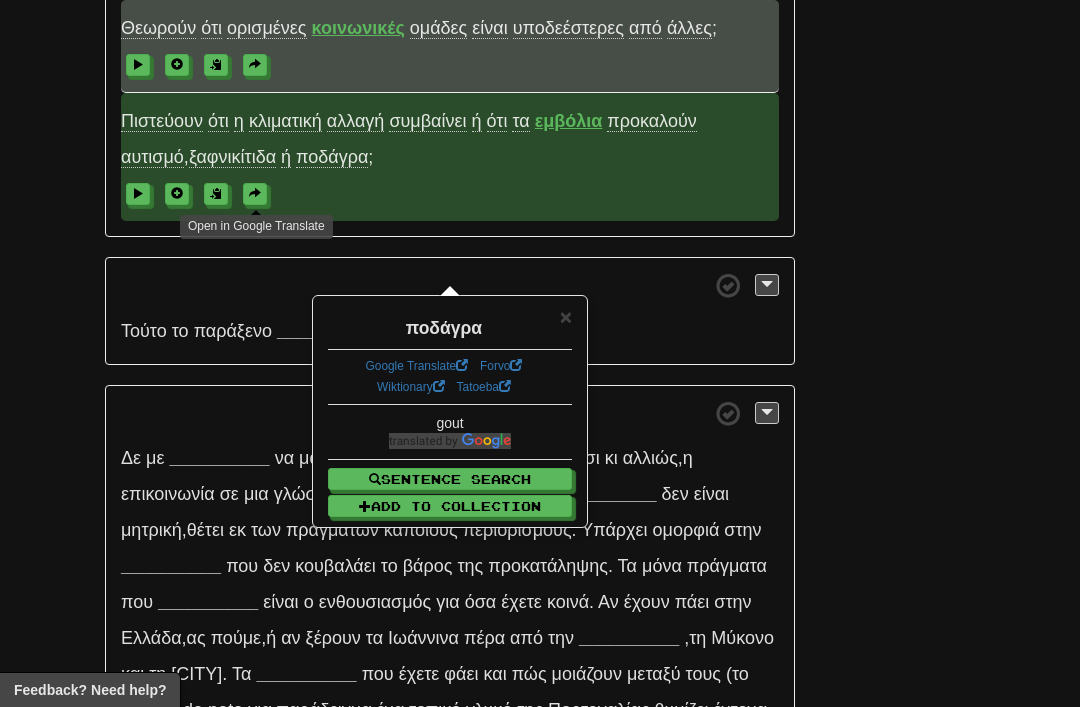 click on "×" at bounding box center [566, 316] 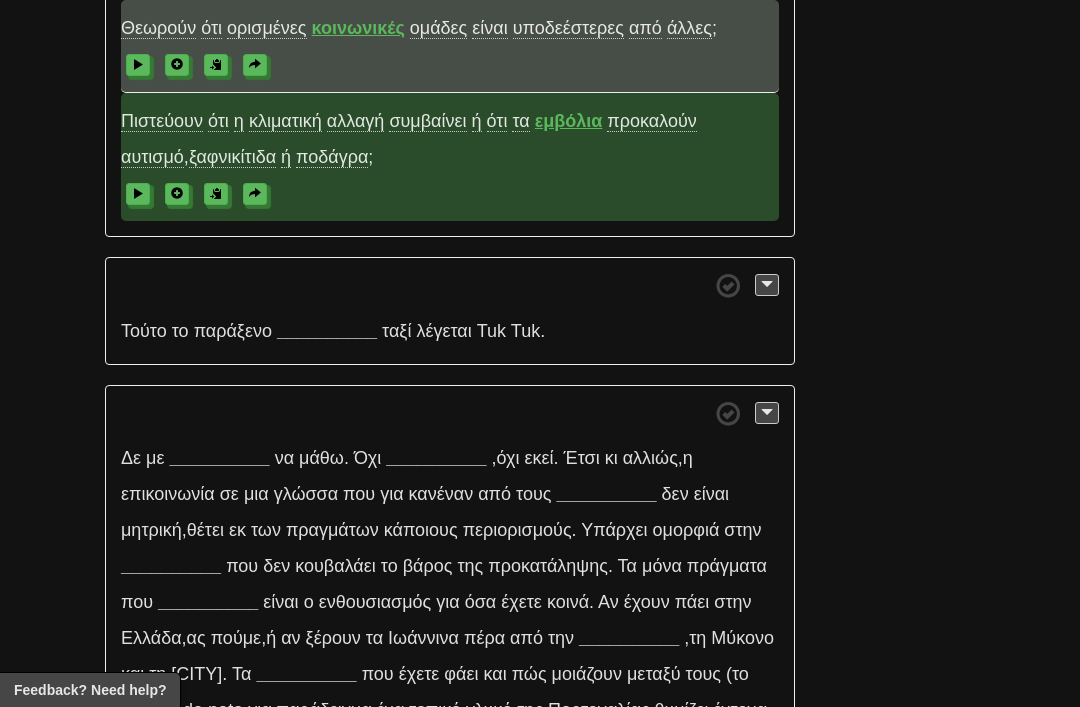 click on "__________" at bounding box center [327, 331] 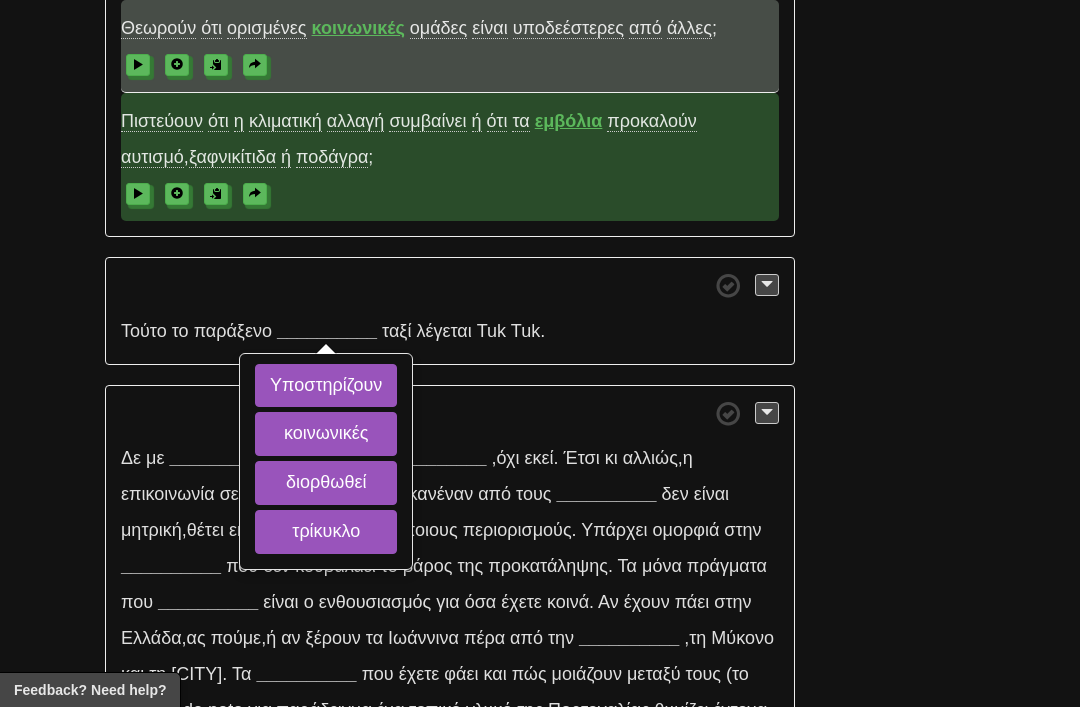 click on "τρίκυκλο" at bounding box center (326, 532) 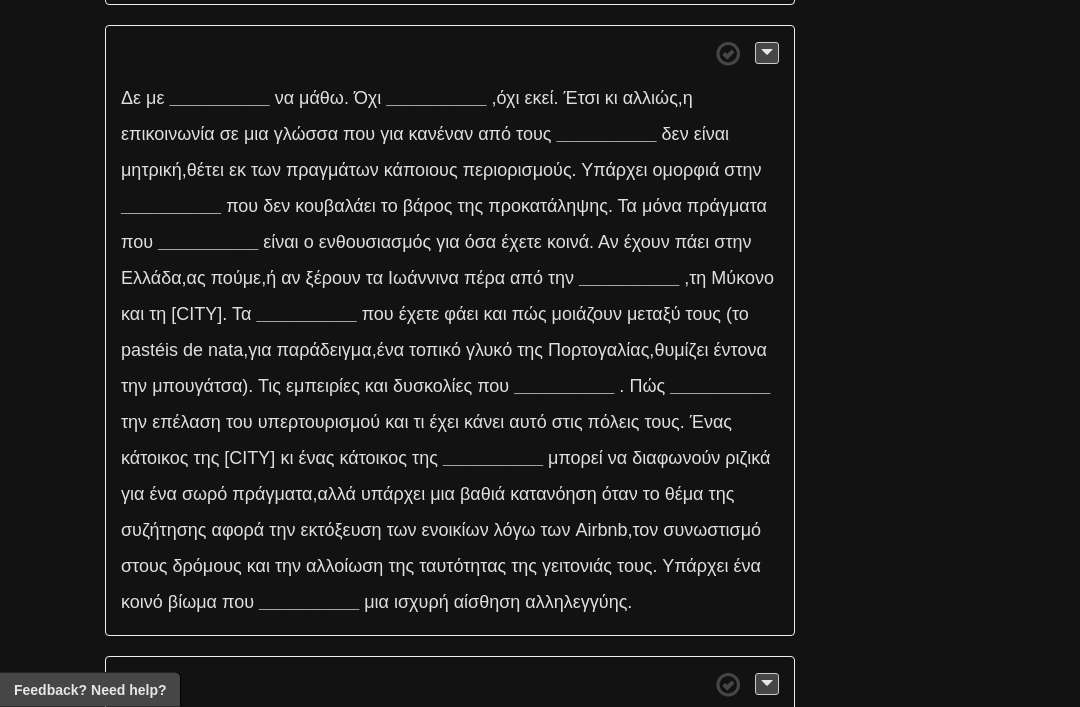 scroll, scrollTop: 6516, scrollLeft: 0, axis: vertical 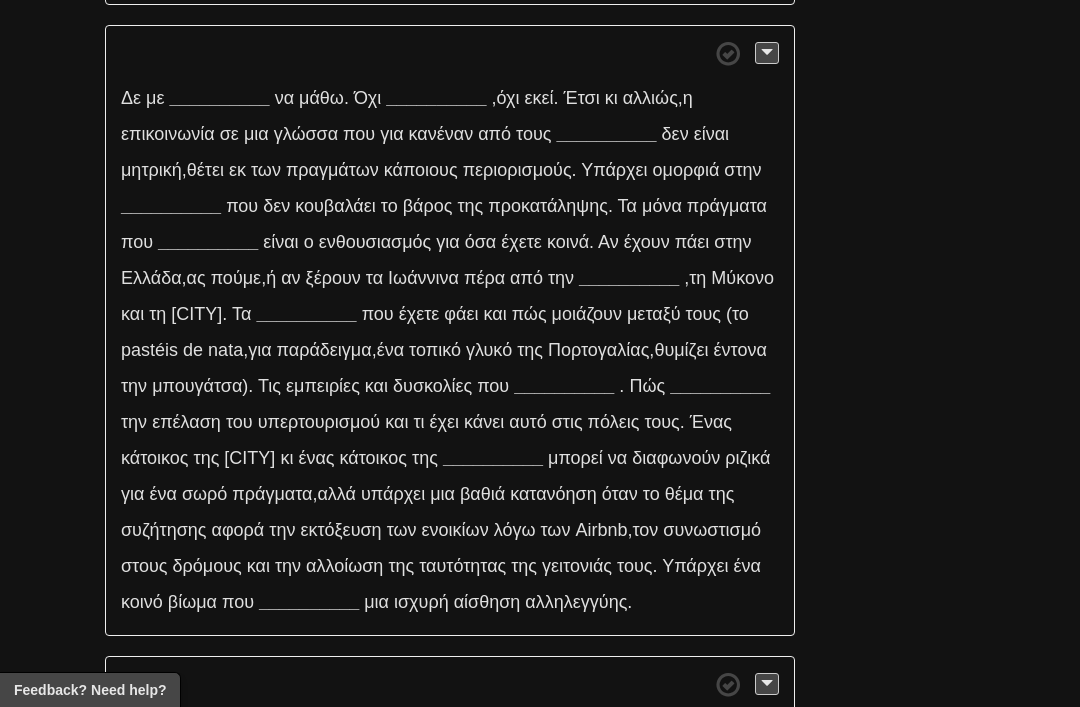 click at bounding box center (767, 53) 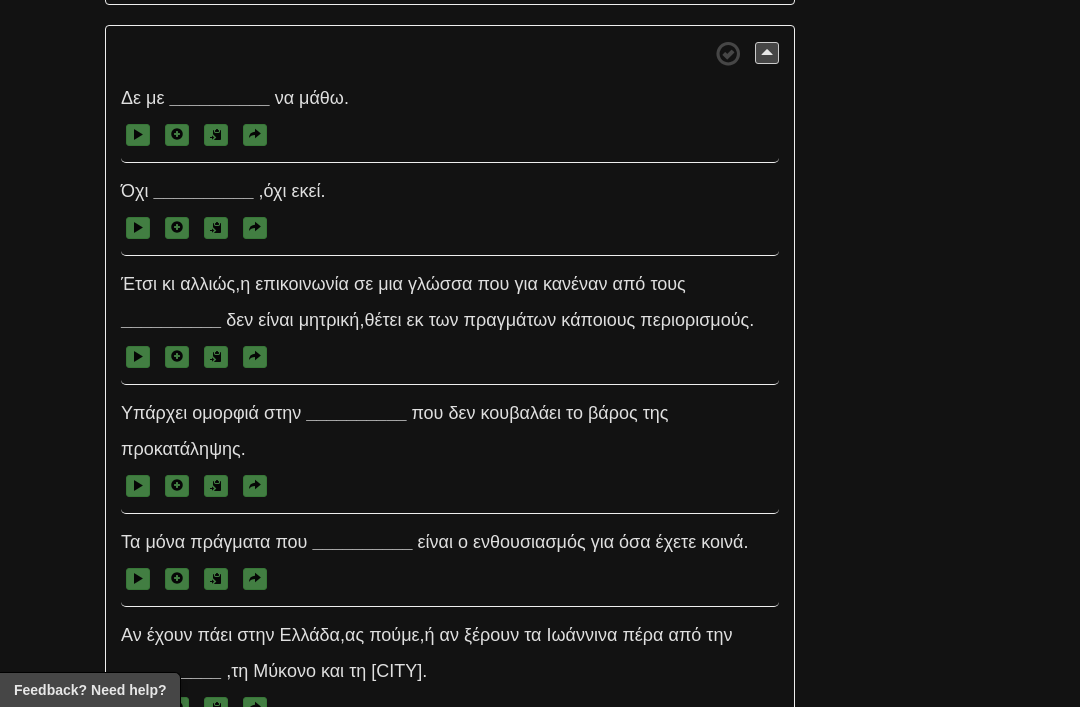 click on "__________" at bounding box center [220, 98] 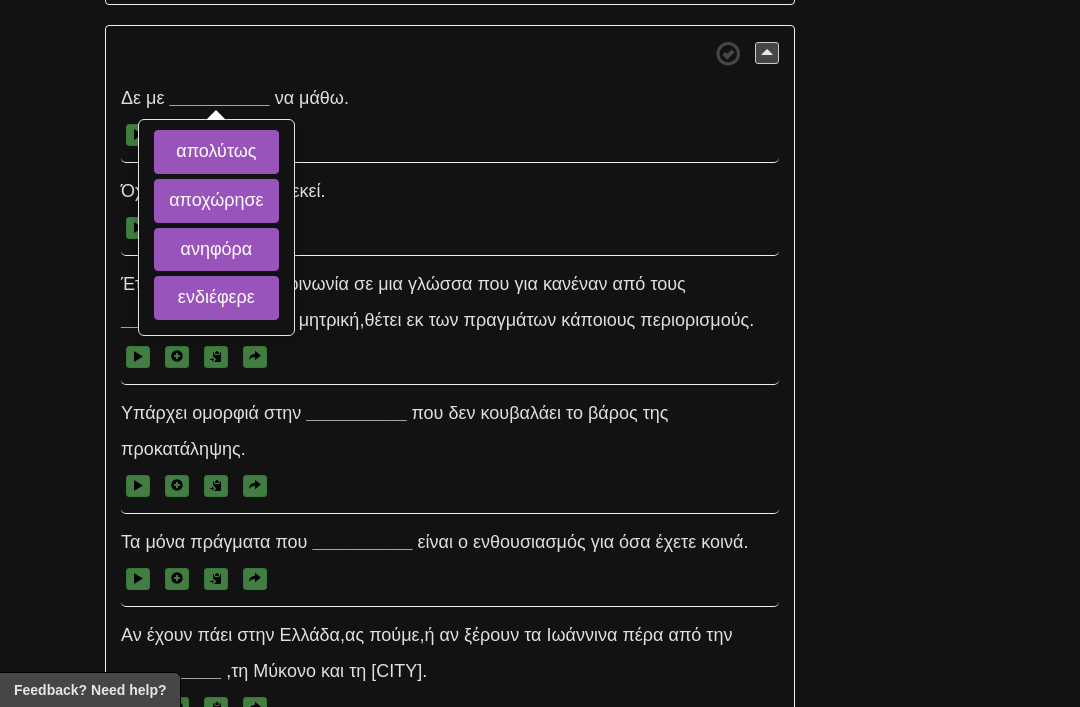 click on "ενδιέφερε" at bounding box center [216, 298] 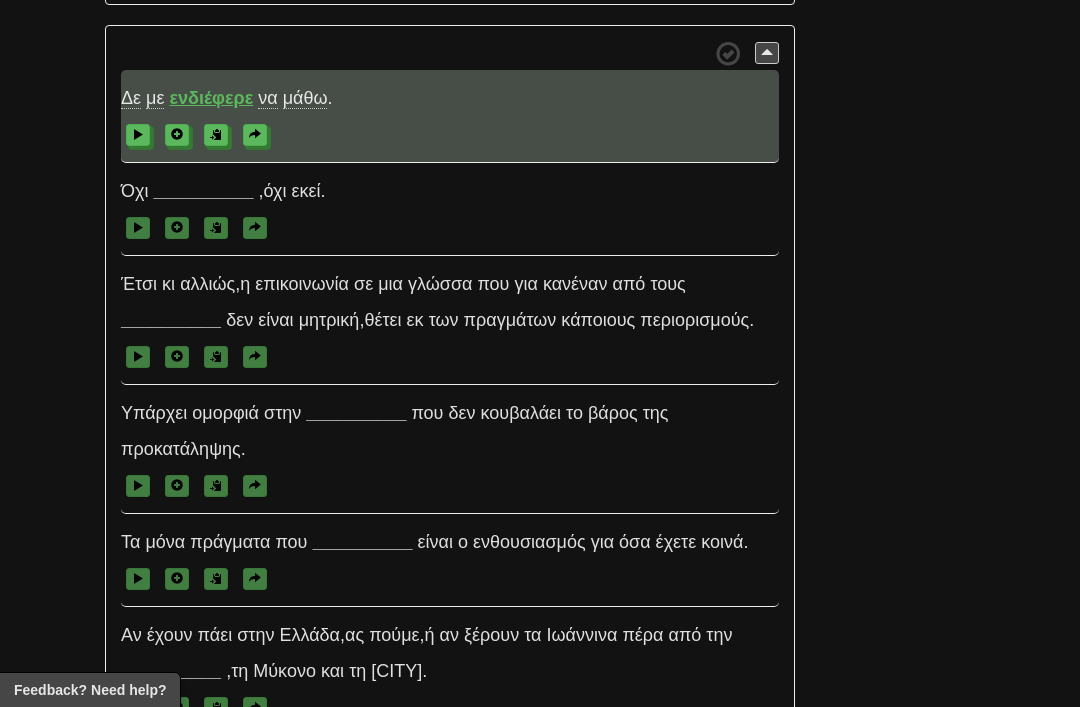 click on "__________" at bounding box center [203, 191] 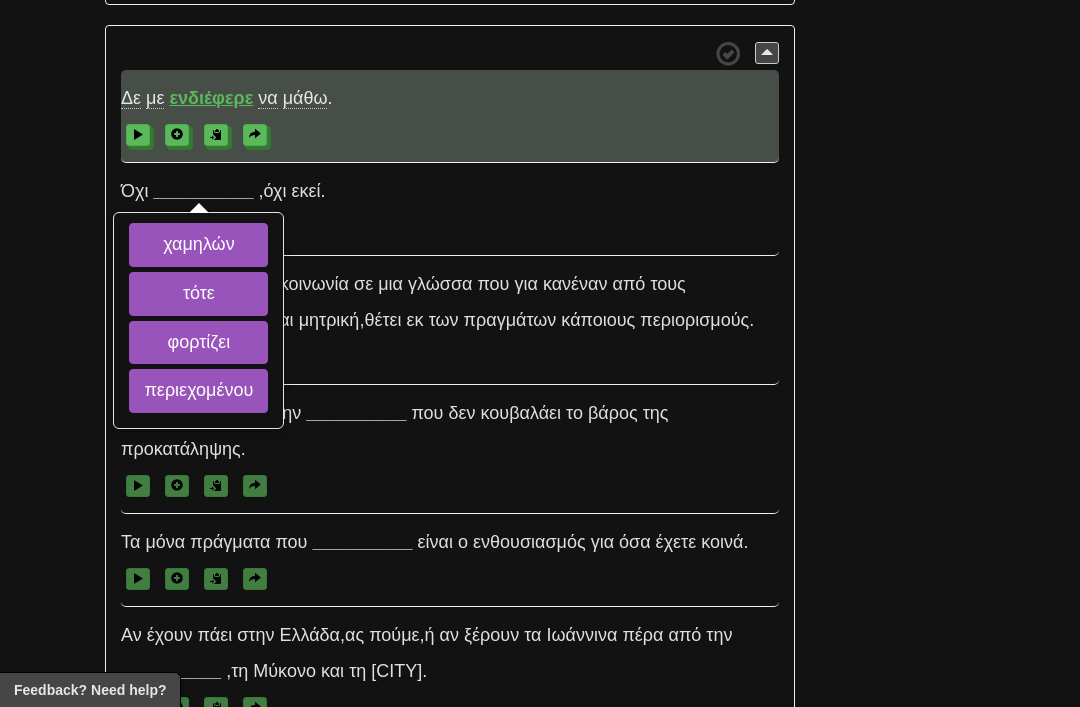 click on "τότε" at bounding box center (198, 294) 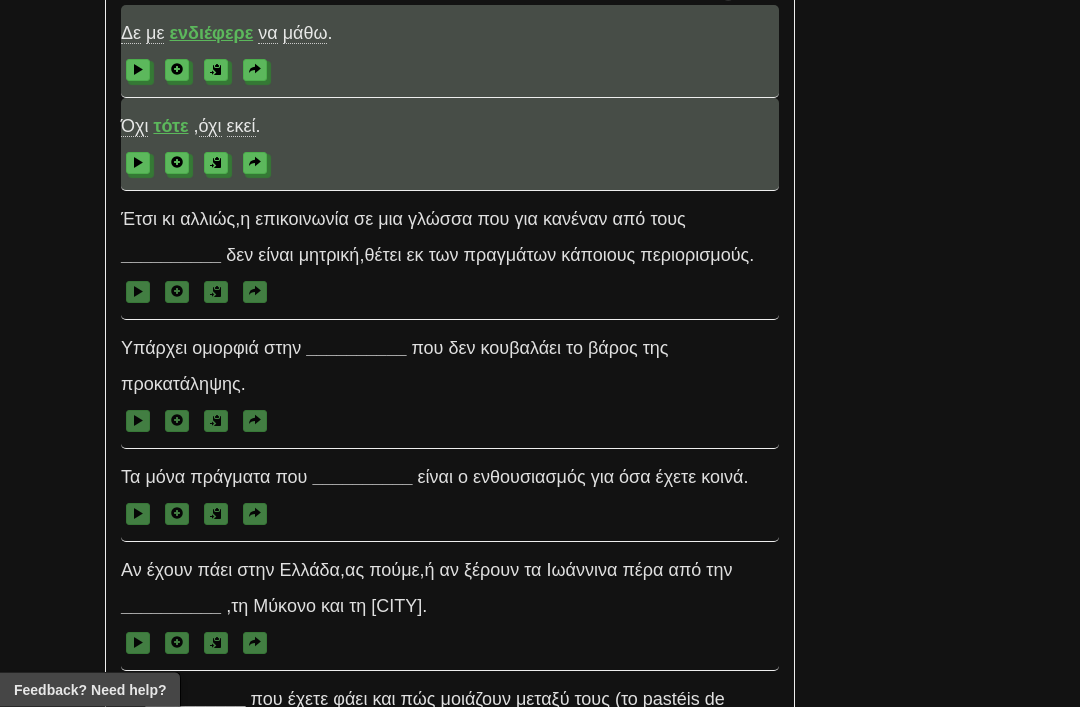 scroll, scrollTop: 6582, scrollLeft: 0, axis: vertical 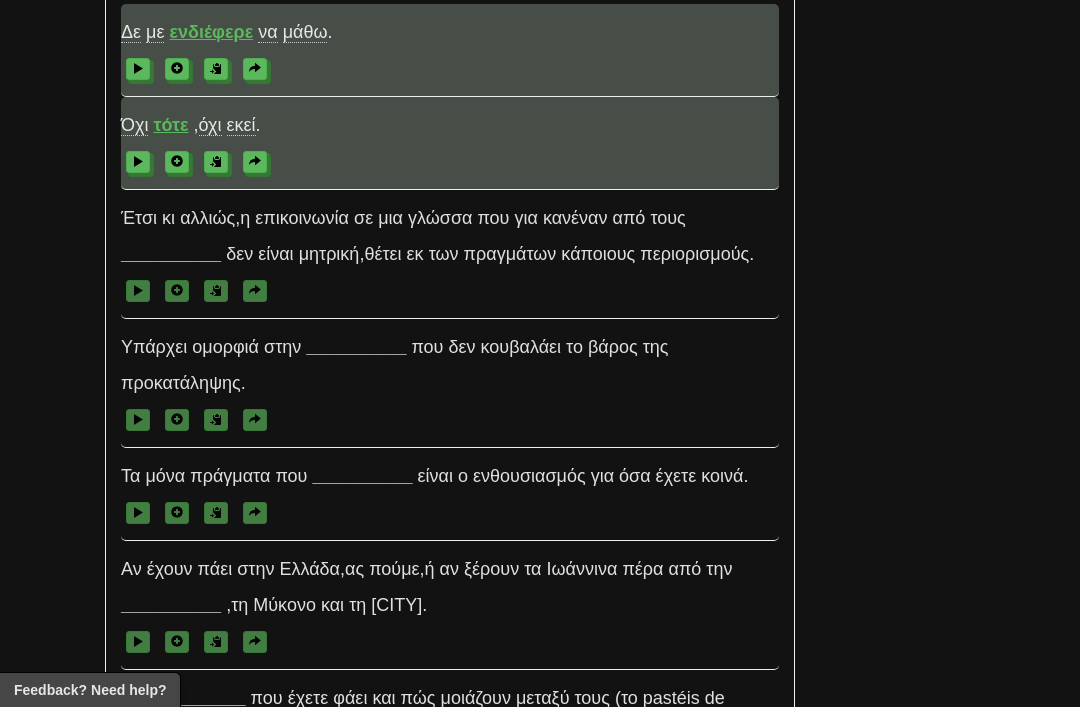 click on "__________" at bounding box center (171, 254) 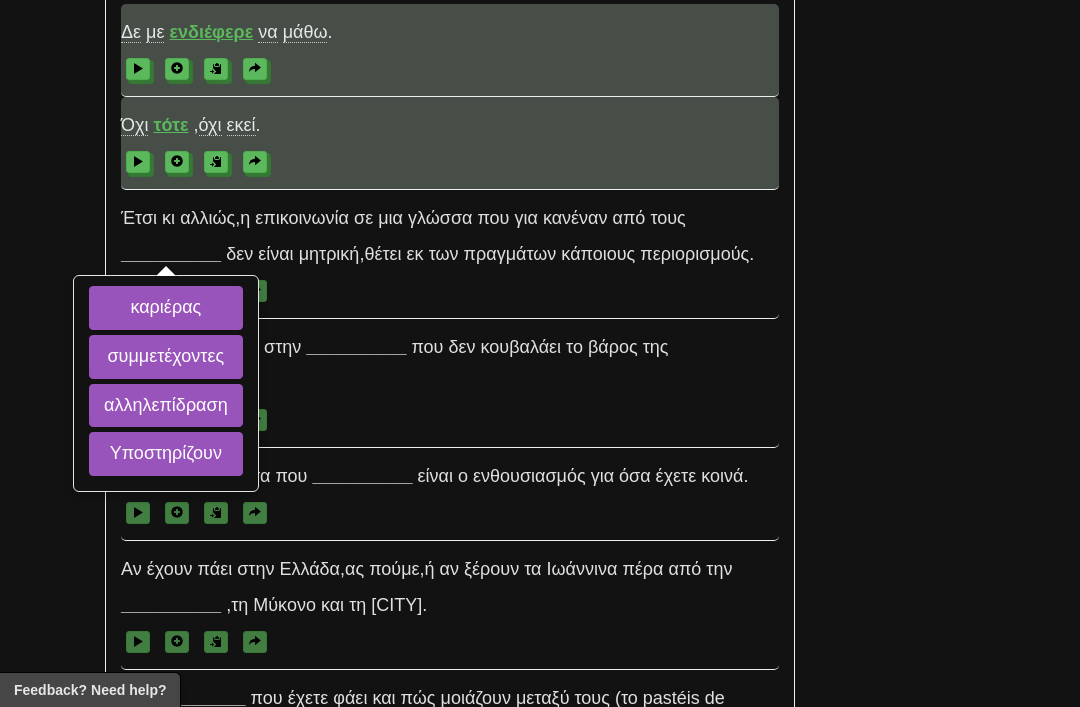 click on "συμμετέχοντες" at bounding box center (166, 357) 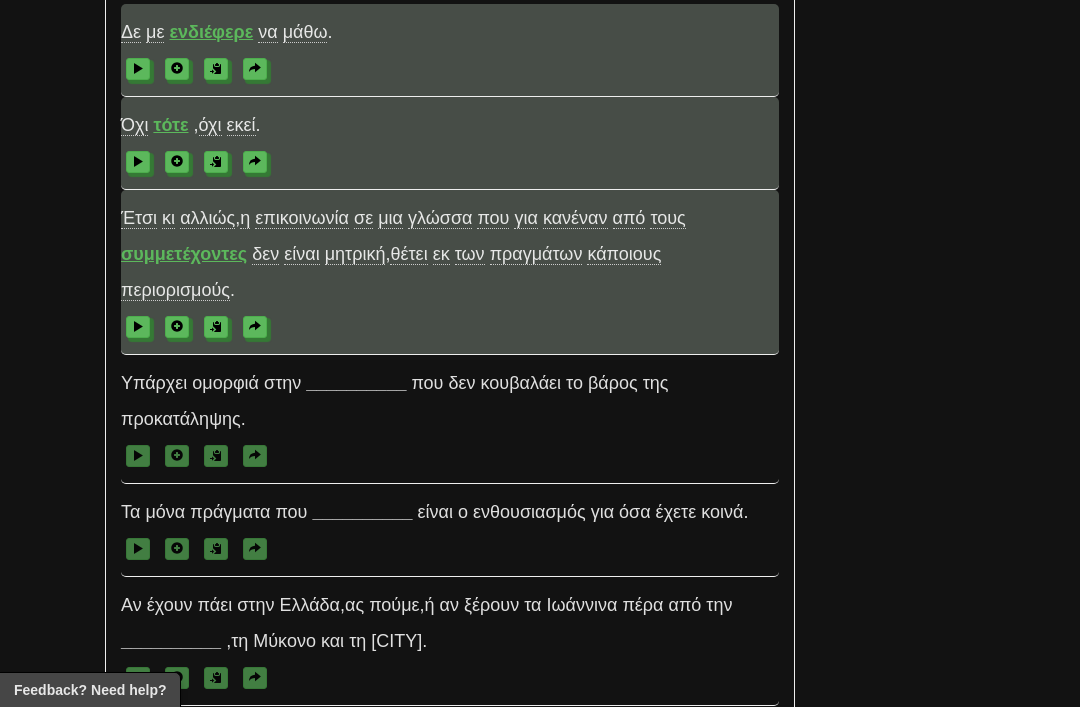 click on "__________" at bounding box center (356, 383) 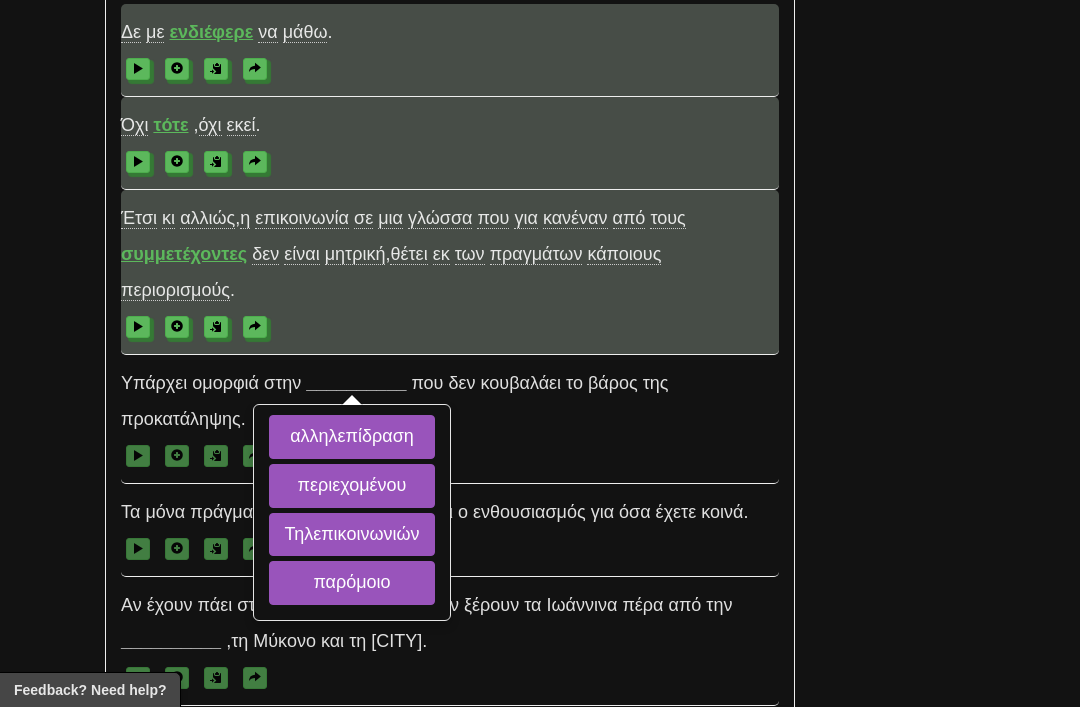 click on "αλληλεπίδραση" at bounding box center (351, 437) 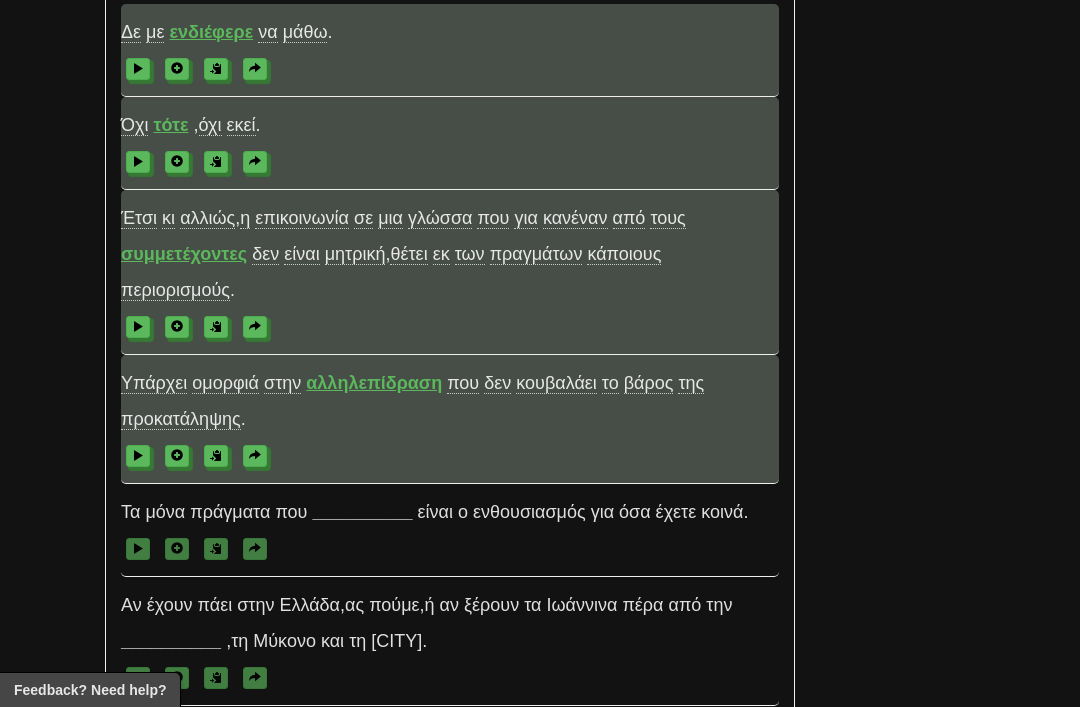 click at bounding box center (255, 455) 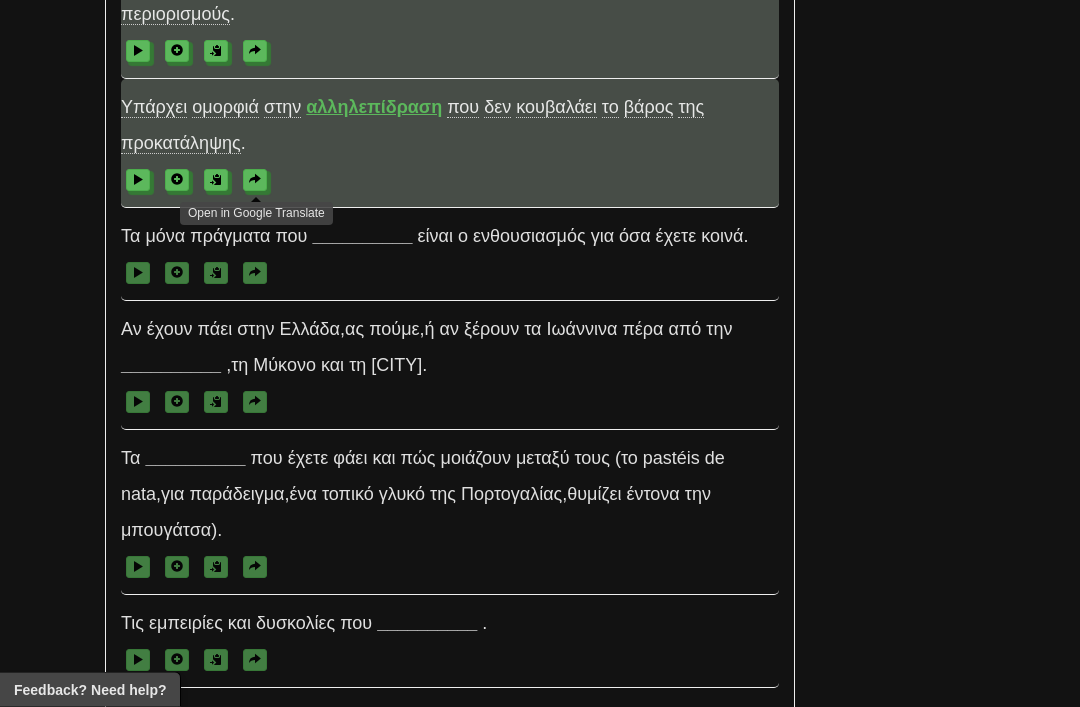 scroll, scrollTop: 6858, scrollLeft: 0, axis: vertical 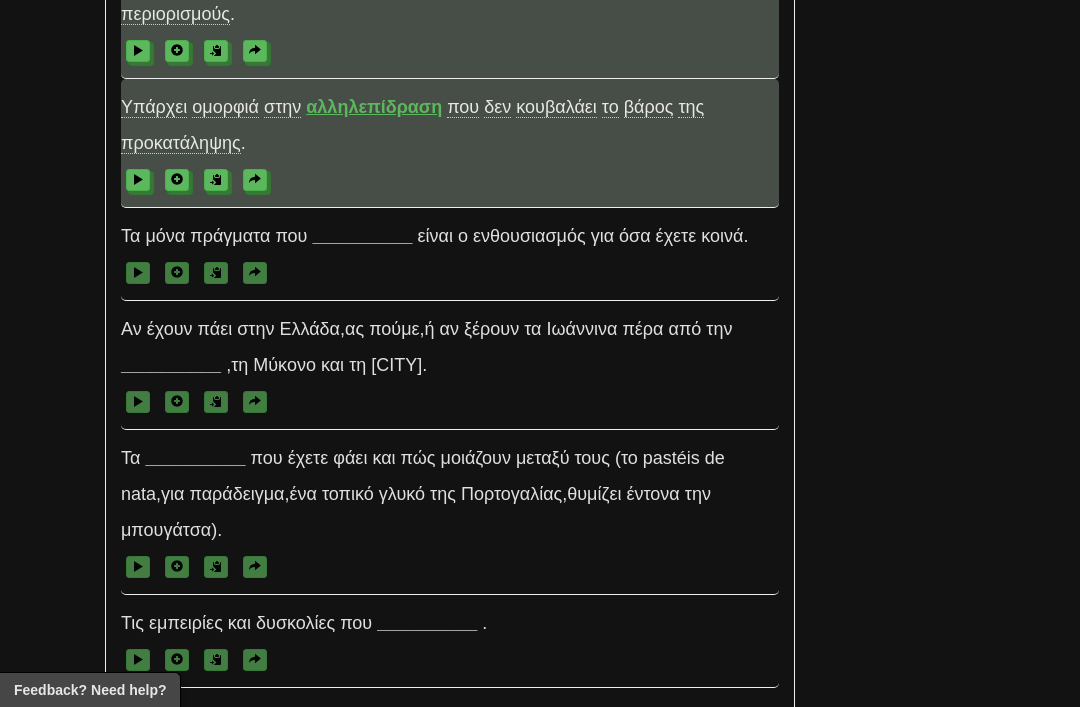 click on "__________" at bounding box center (362, 236) 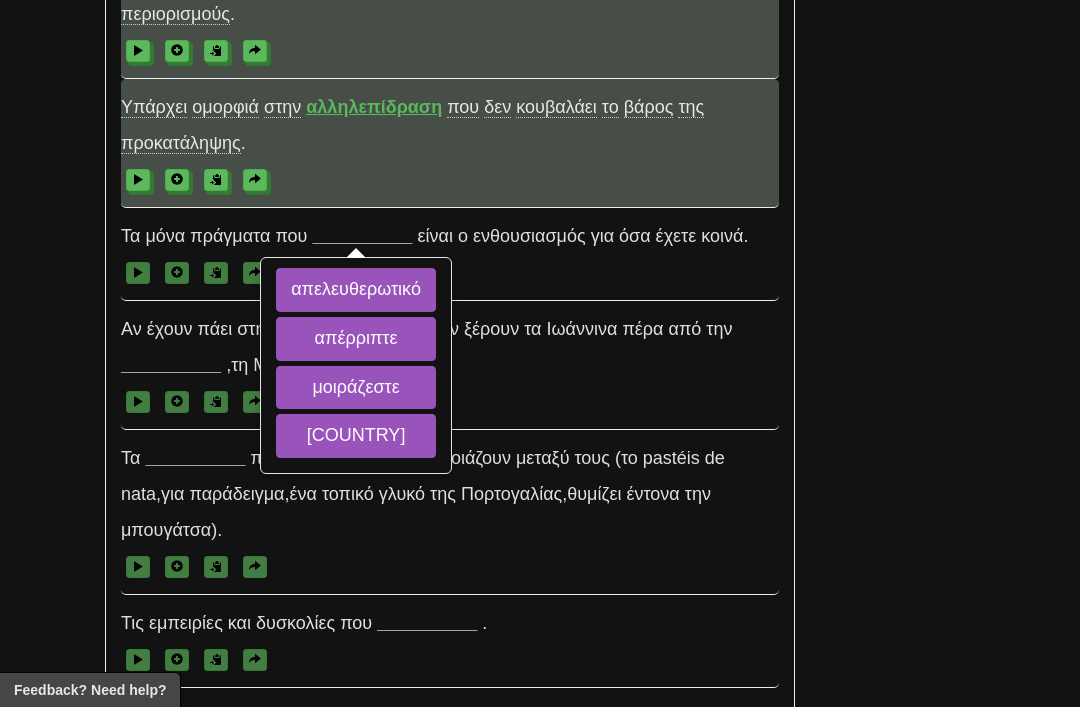 click on "μοιράζεστε" at bounding box center (356, 388) 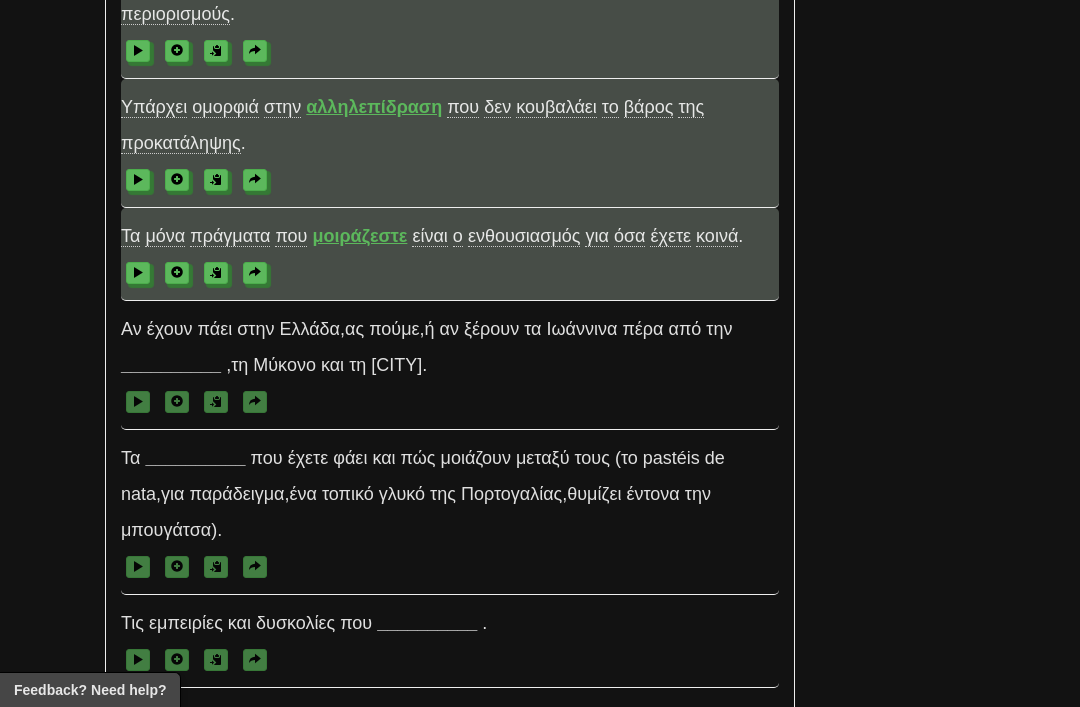 click on "__________" at bounding box center [171, 365] 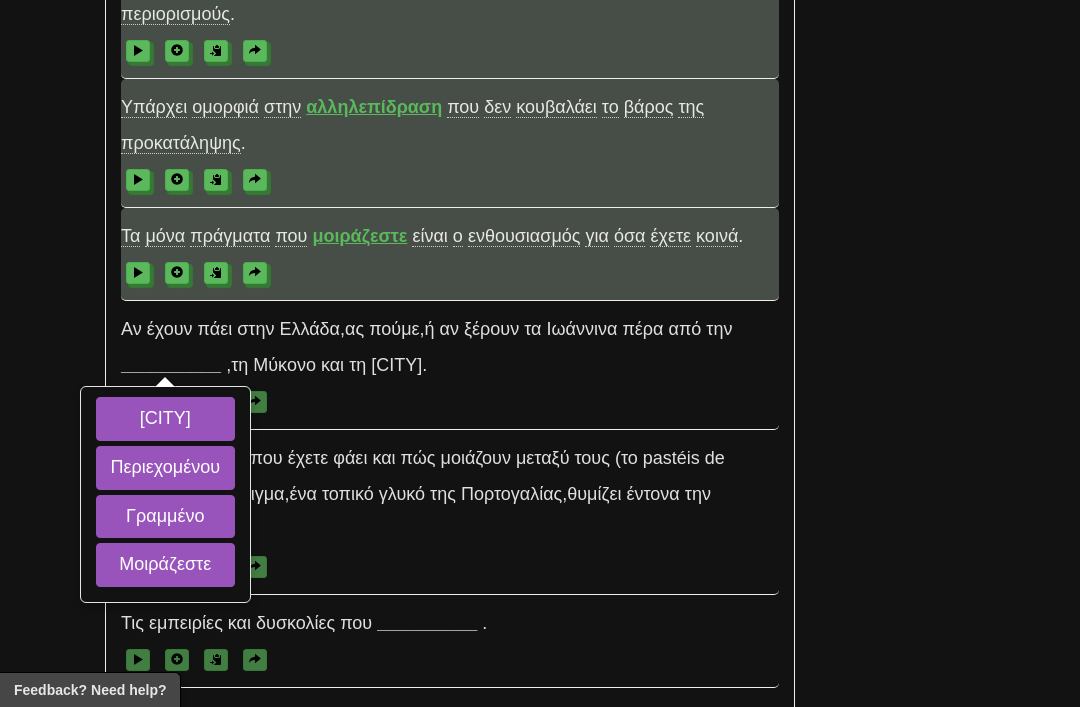 click on "Αθήνα" at bounding box center (166, 419) 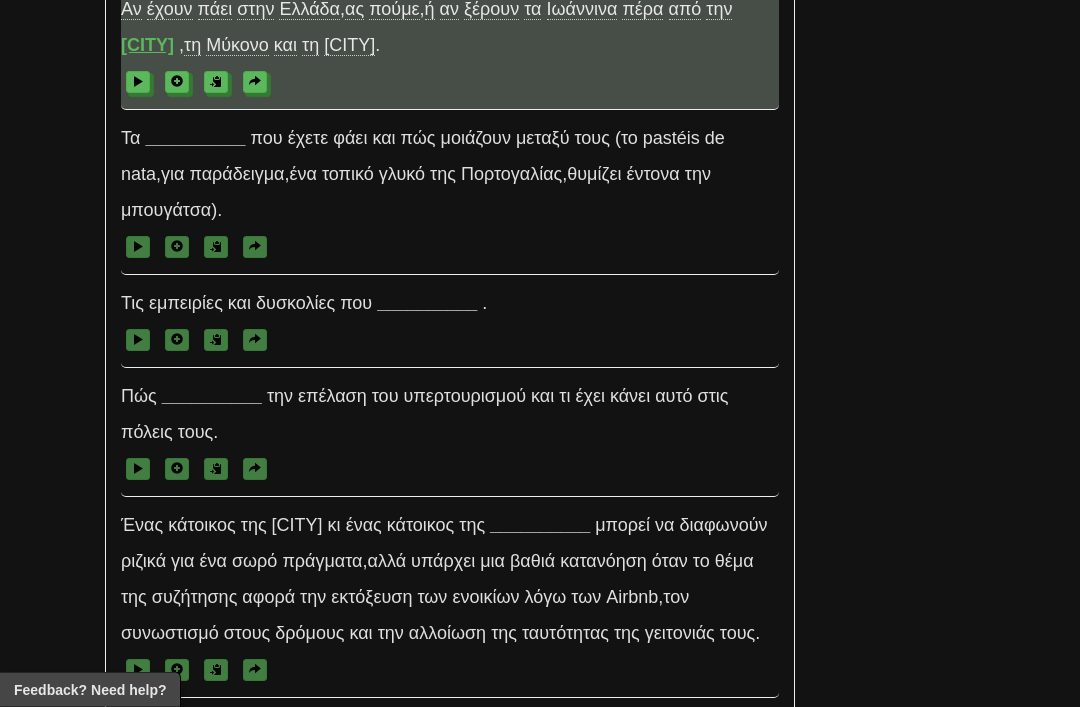 scroll, scrollTop: 7199, scrollLeft: 0, axis: vertical 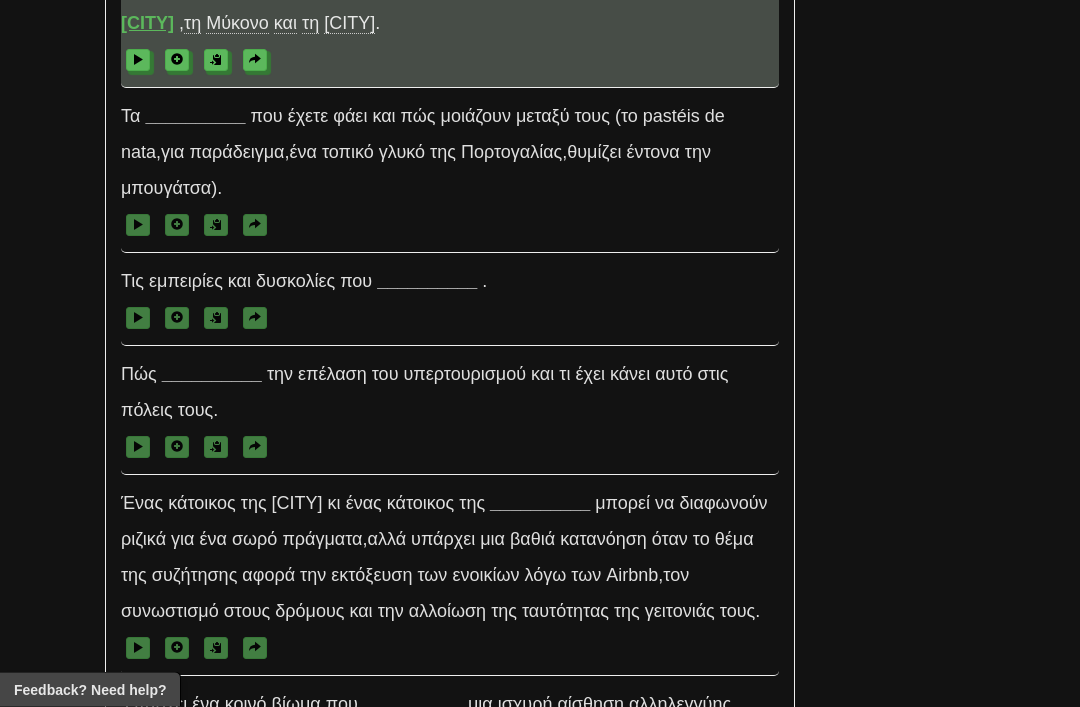 click on "__________" at bounding box center (195, 117) 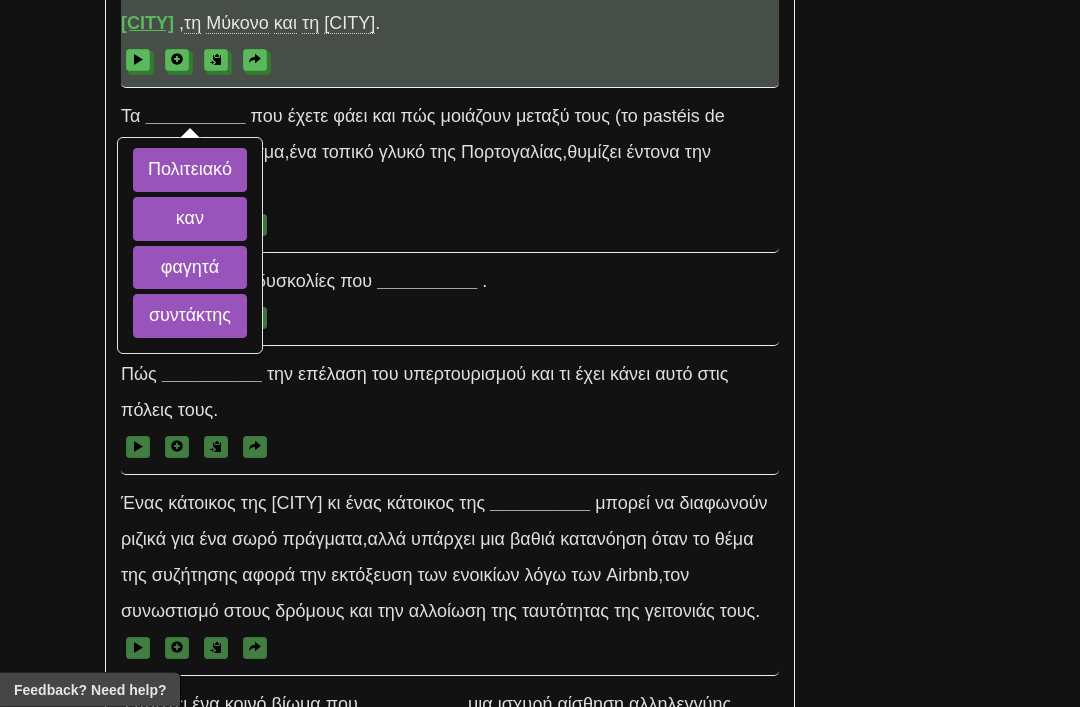 scroll, scrollTop: 7200, scrollLeft: 0, axis: vertical 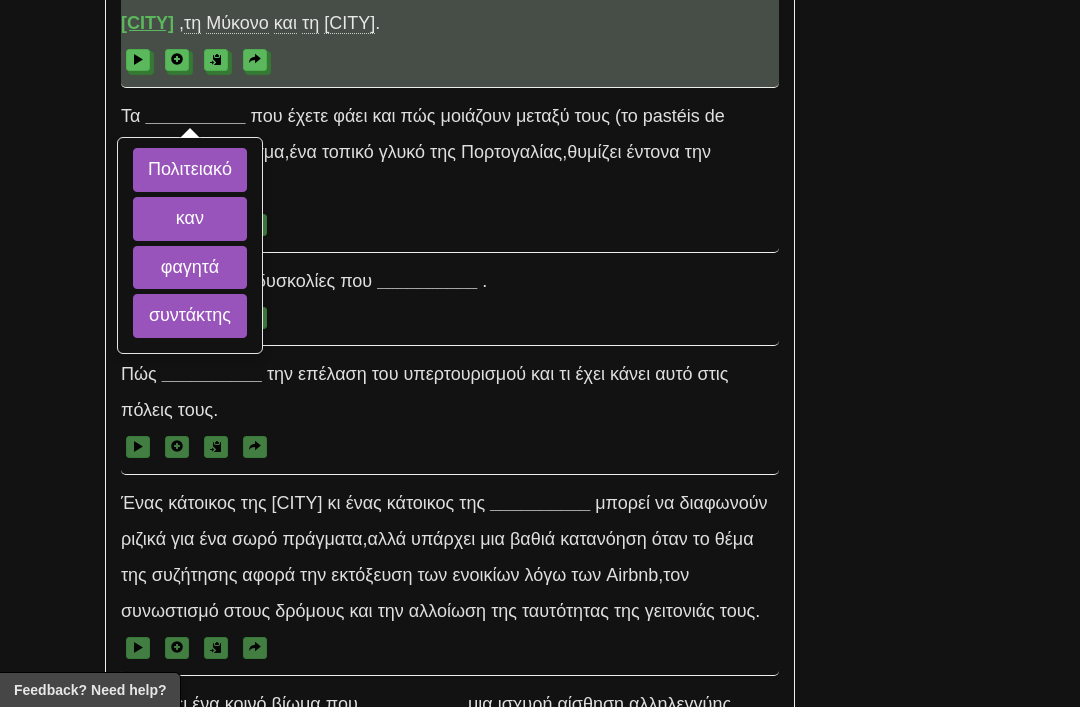click on "φαγητά" at bounding box center (190, 268) 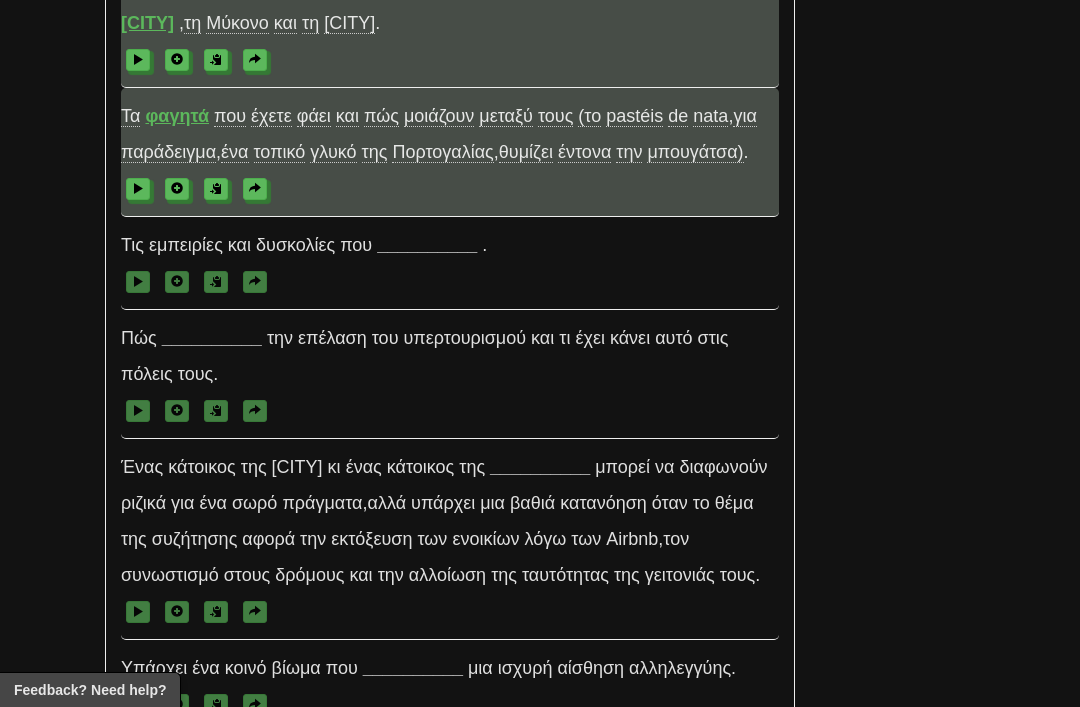 click on "__________" at bounding box center [427, 245] 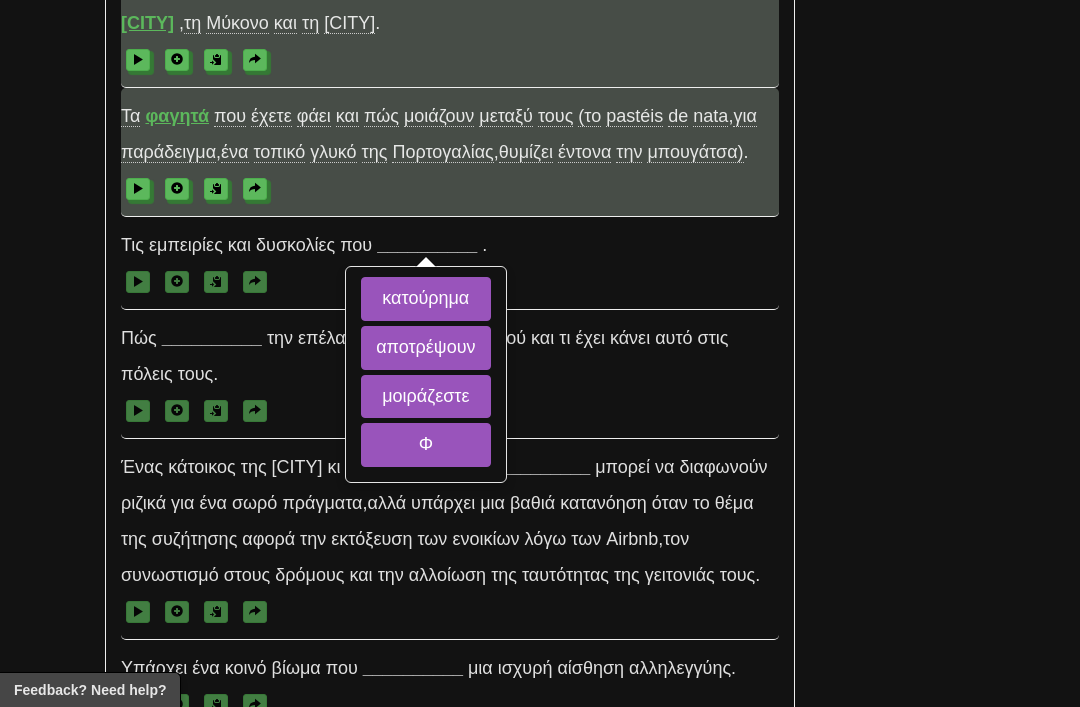 click on "μοιράζεστε" at bounding box center (425, 397) 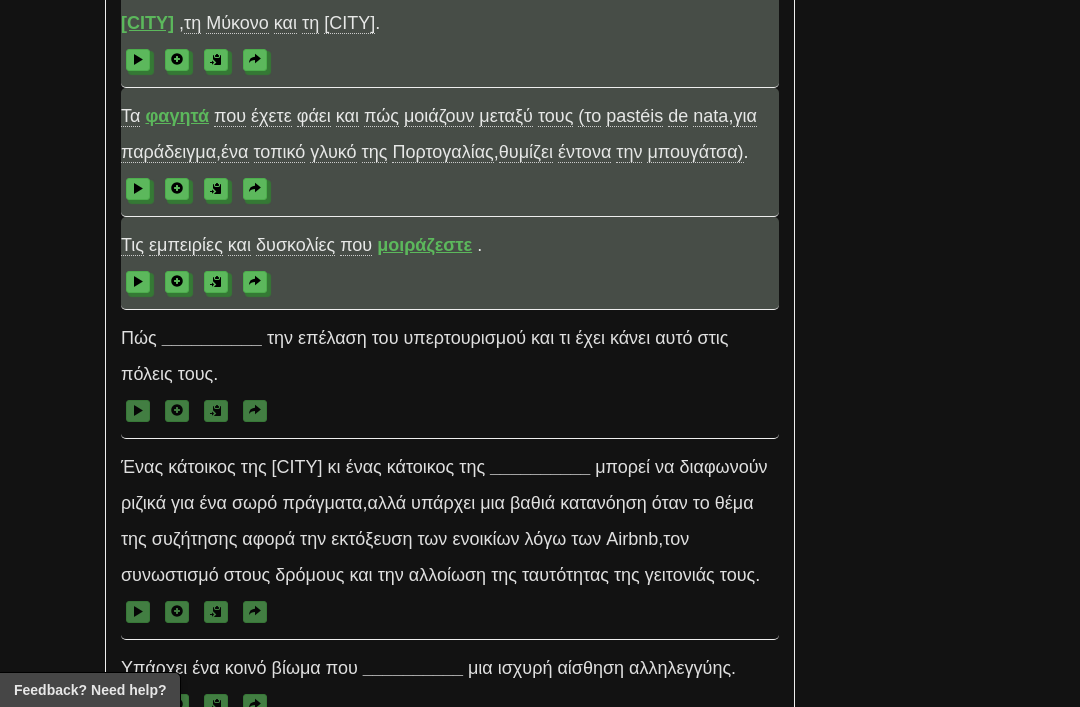 click on "__________" at bounding box center [212, 338] 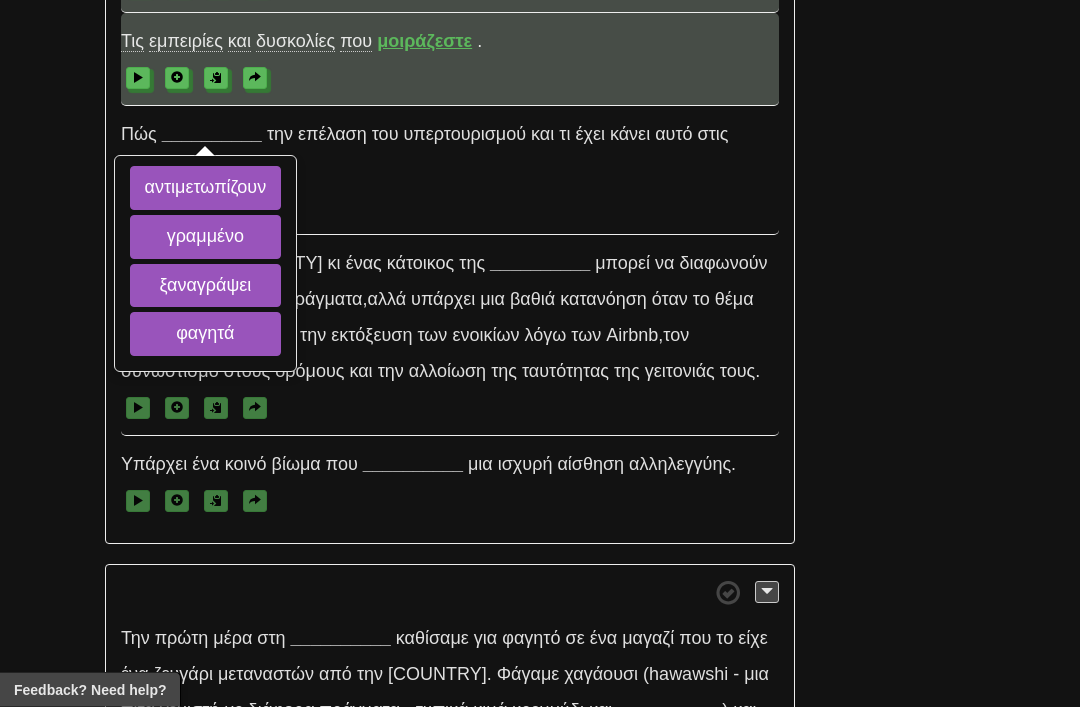 scroll, scrollTop: 7404, scrollLeft: 0, axis: vertical 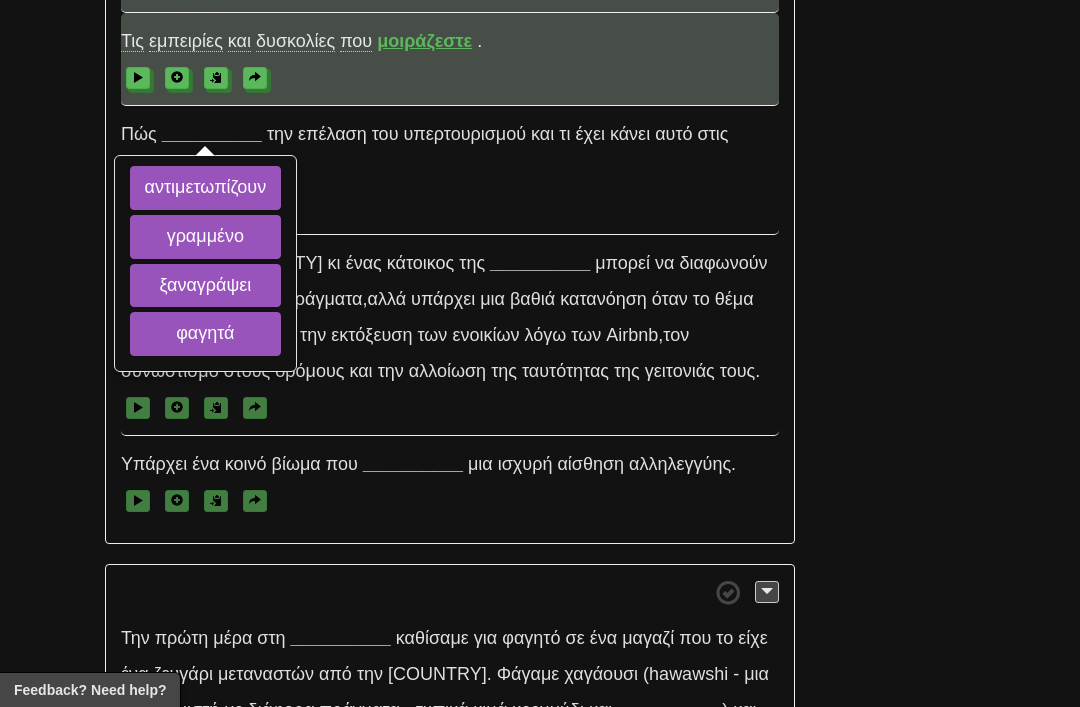 click on "αντιμετωπίζουν" at bounding box center [206, 188] 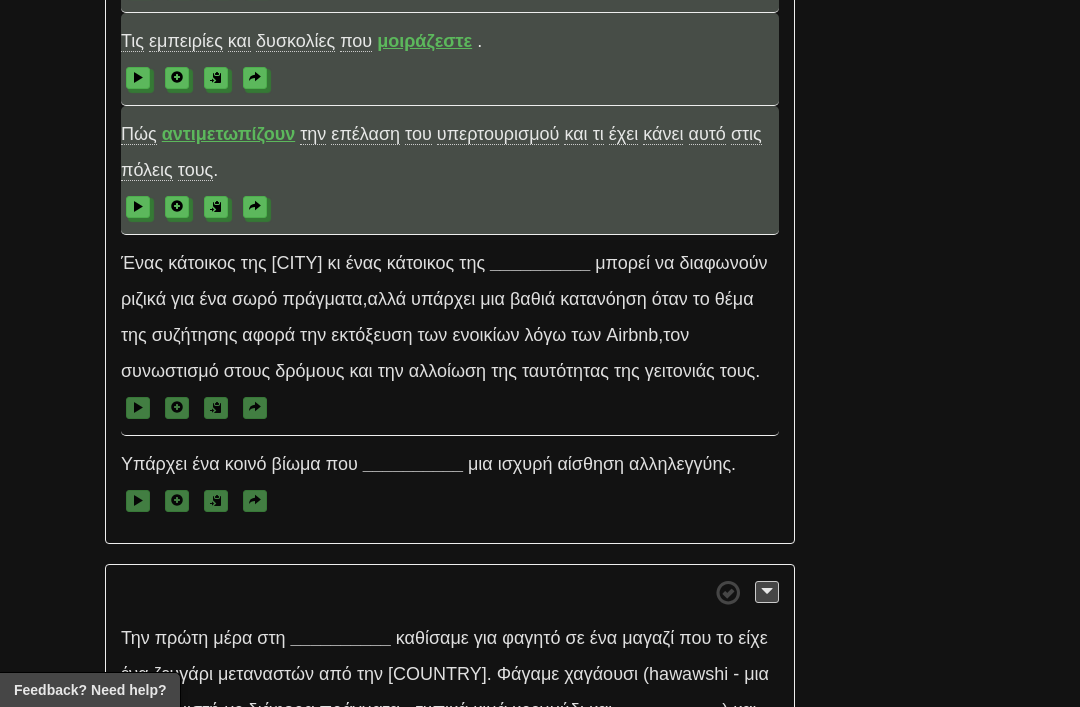 click on "επέλαση" at bounding box center (365, 134) 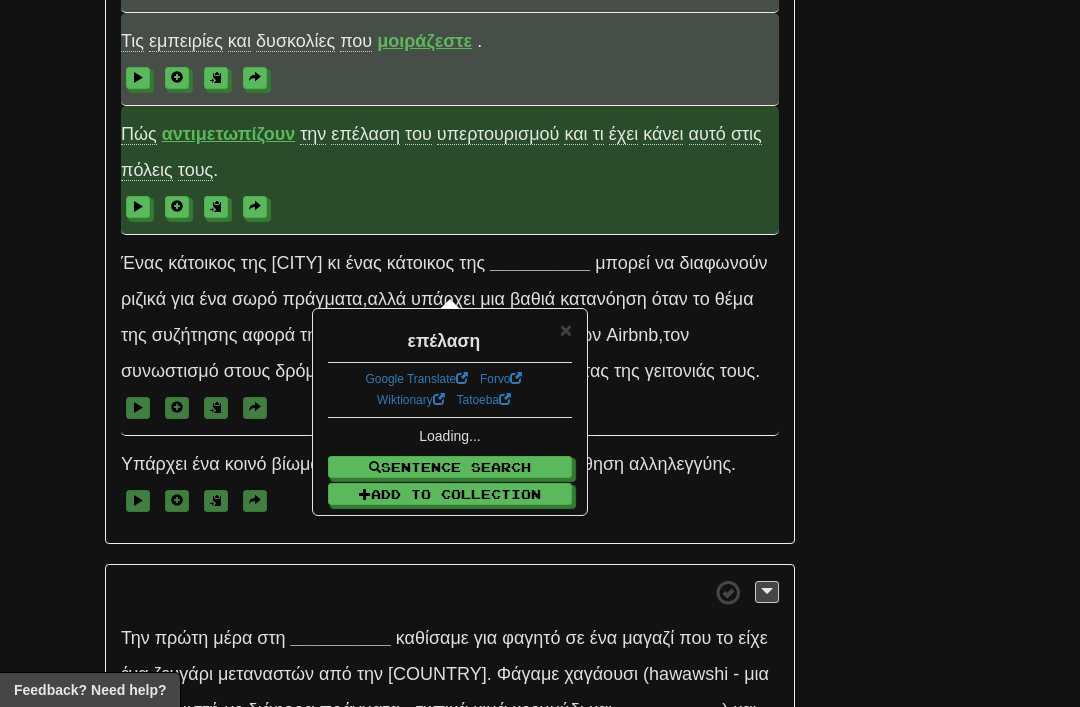 click on "επέλαση" at bounding box center (365, 134) 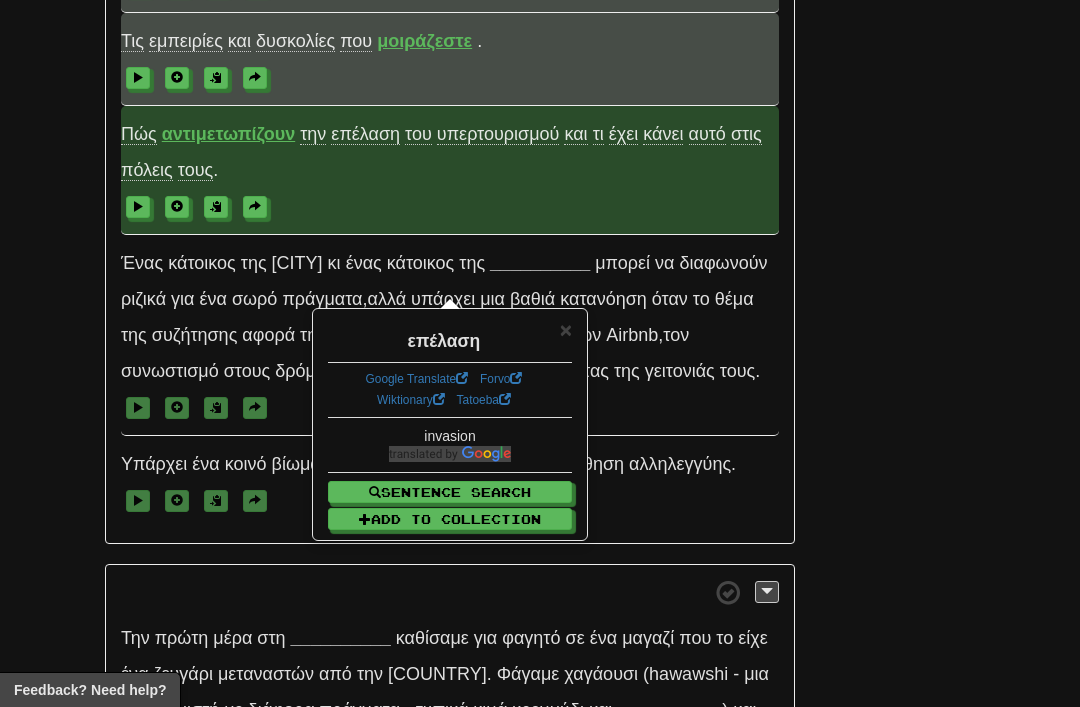 click on "×" at bounding box center (566, 329) 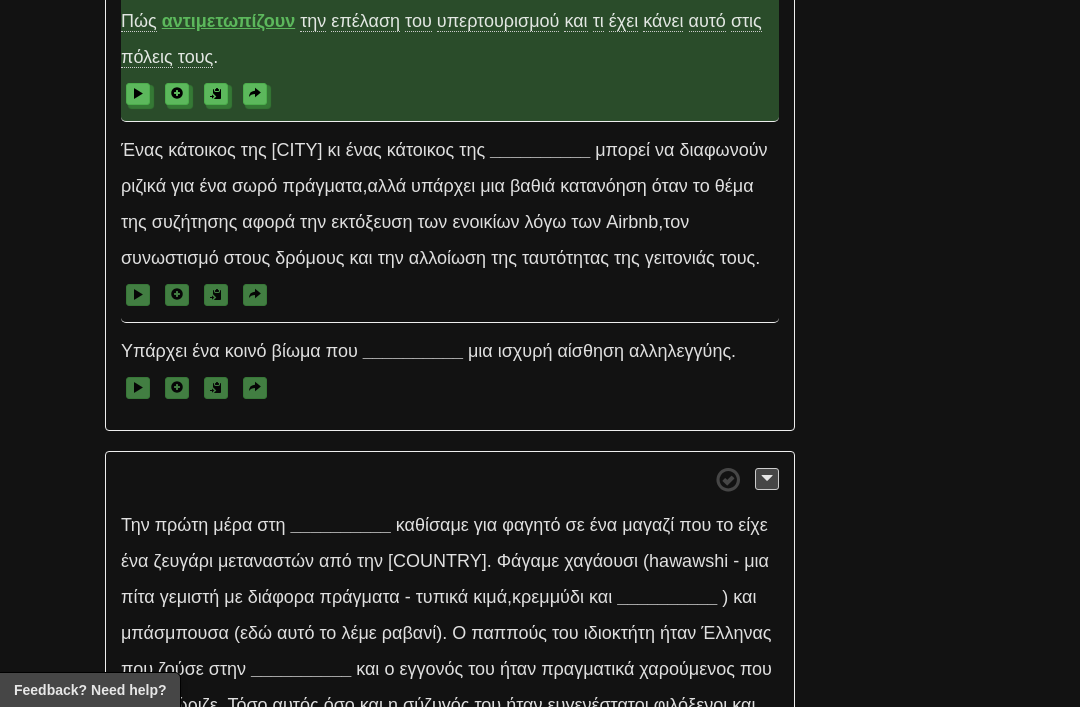scroll, scrollTop: 7523, scrollLeft: 0, axis: vertical 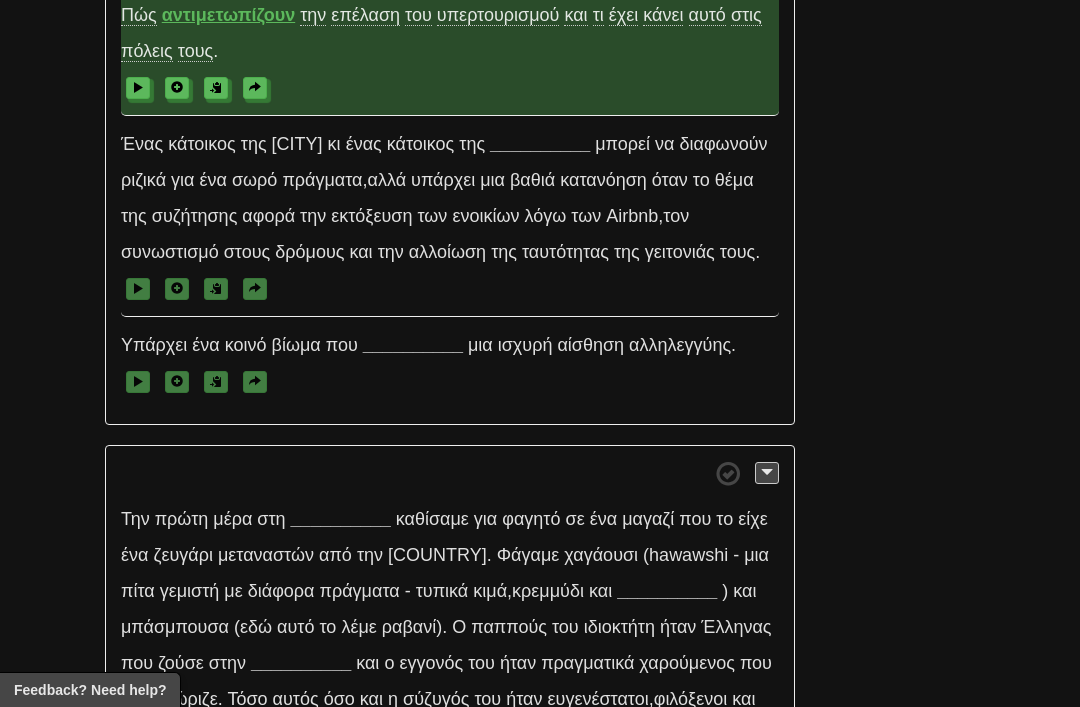 click on "__________" at bounding box center (540, 144) 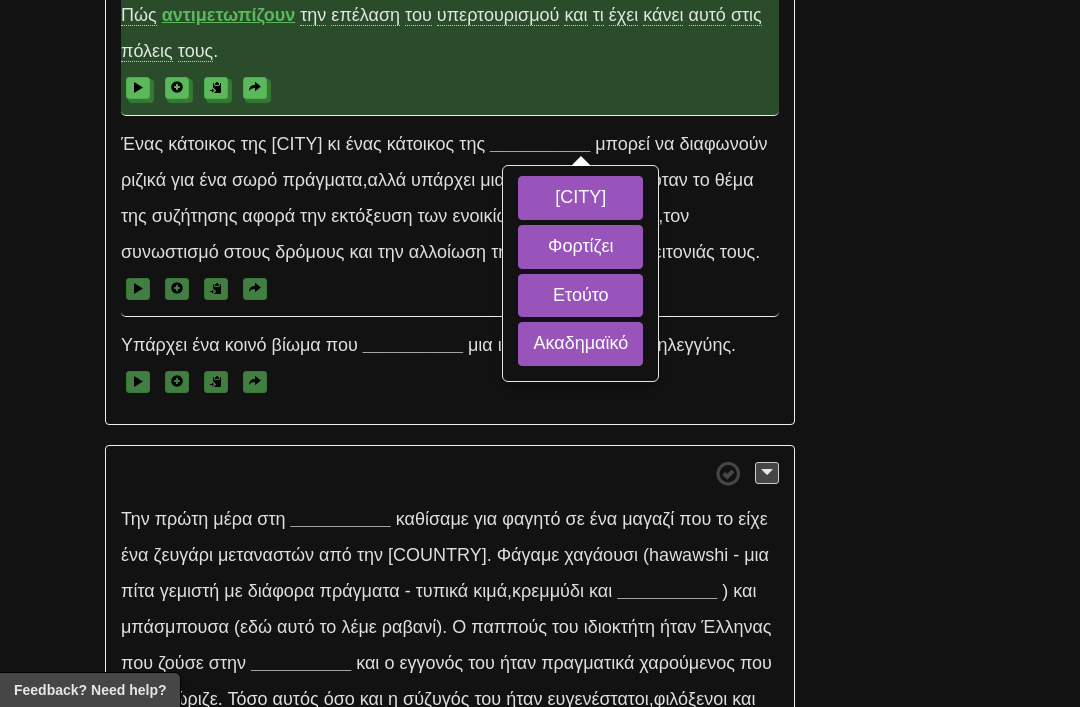 click on "Αθήνας" at bounding box center [580, 198] 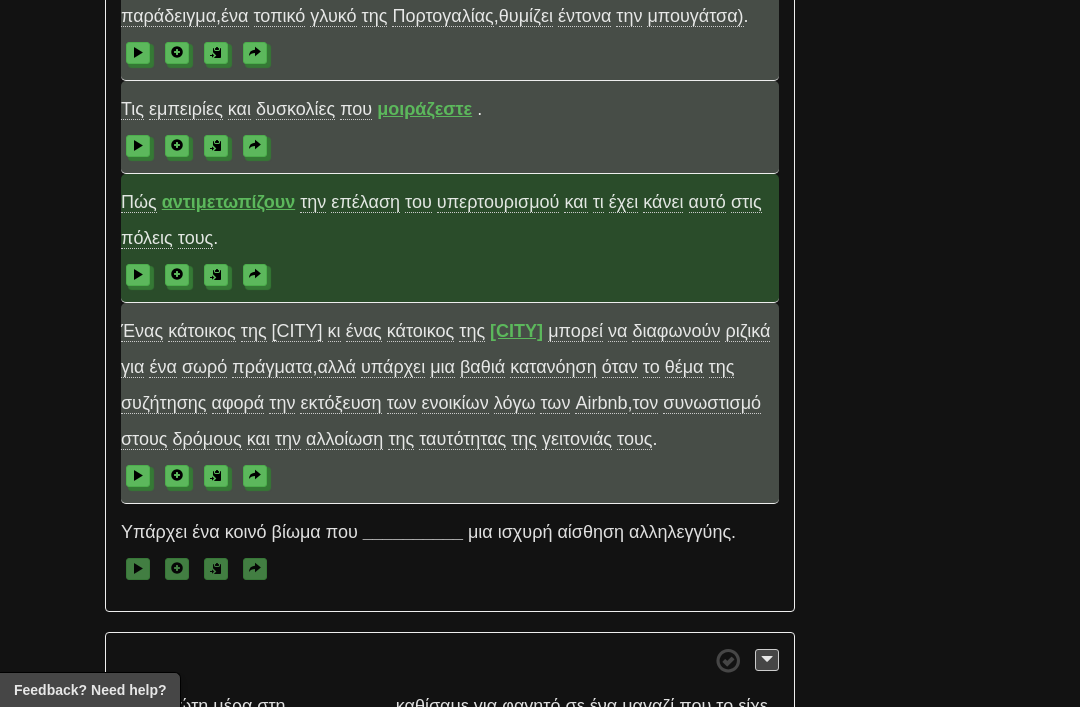 scroll, scrollTop: 7338, scrollLeft: 0, axis: vertical 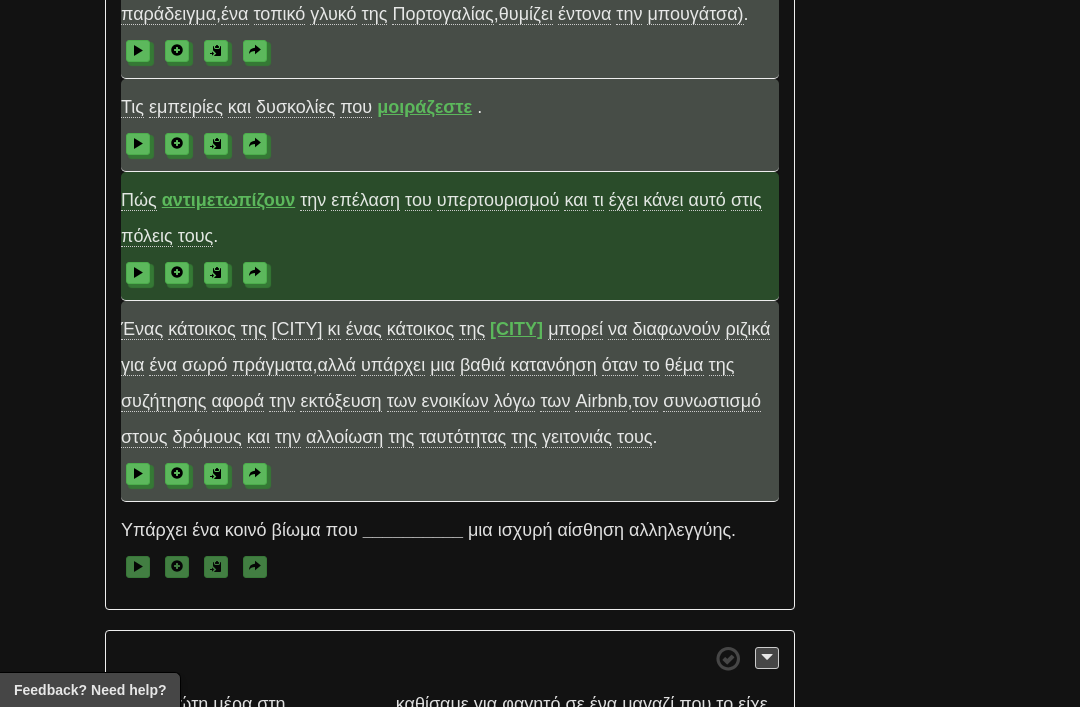 click on "αλλοίωση" at bounding box center [344, 437] 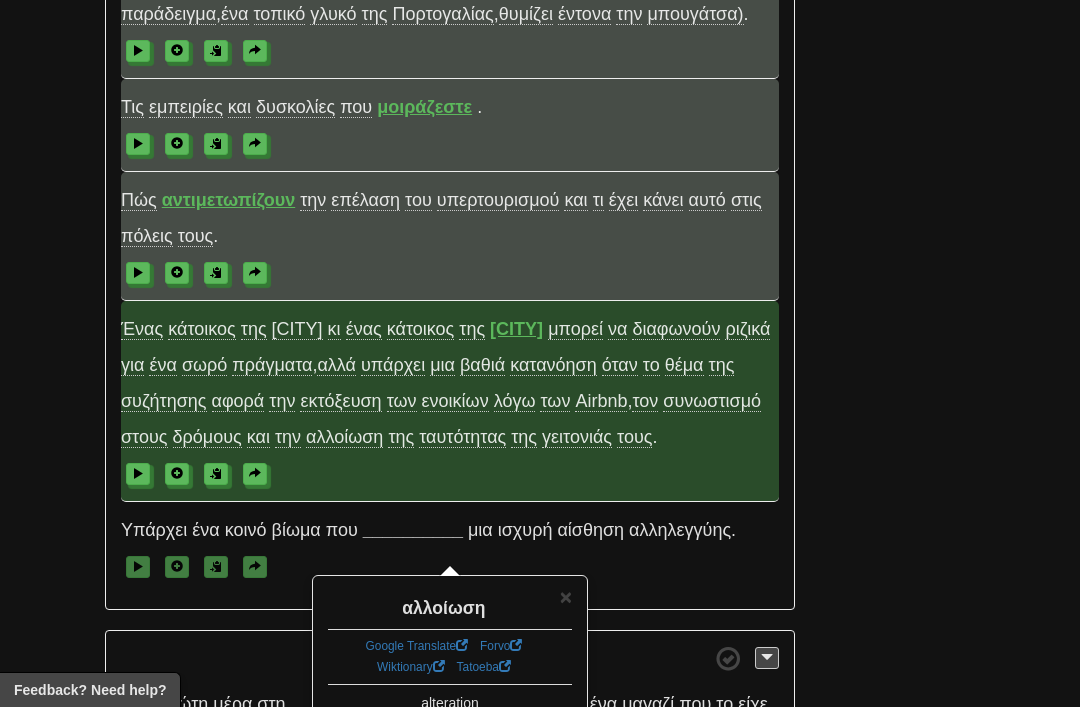 click on "αλλοίωση" at bounding box center (450, 603) 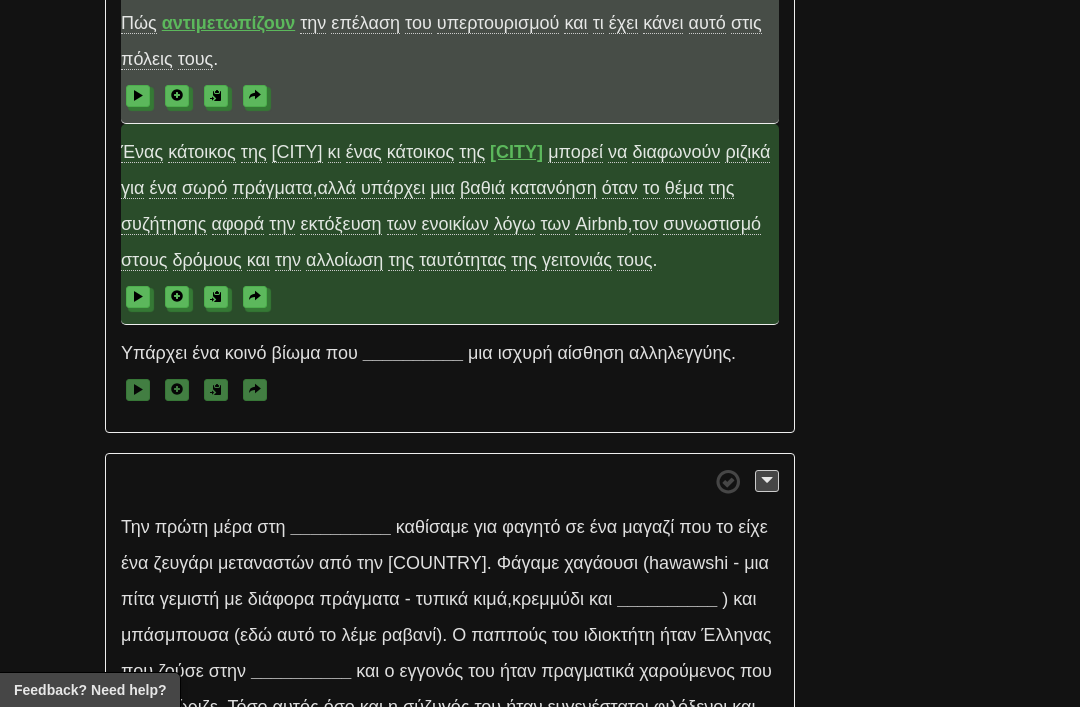 scroll, scrollTop: 7528, scrollLeft: 0, axis: vertical 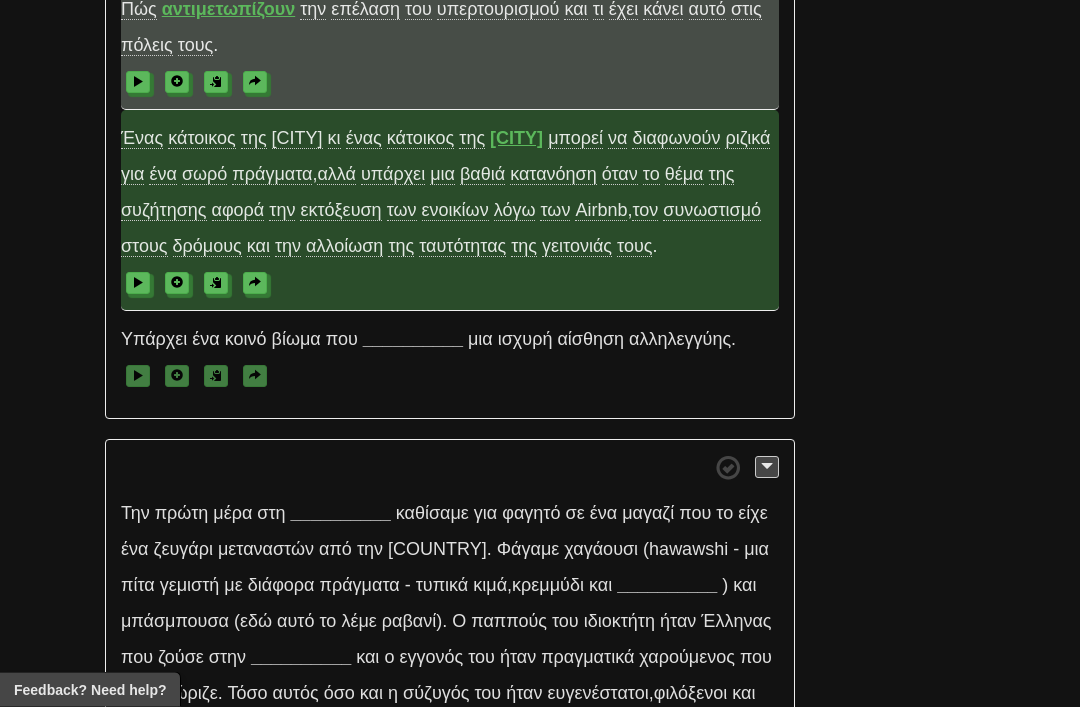 click on "__________" at bounding box center (413, 340) 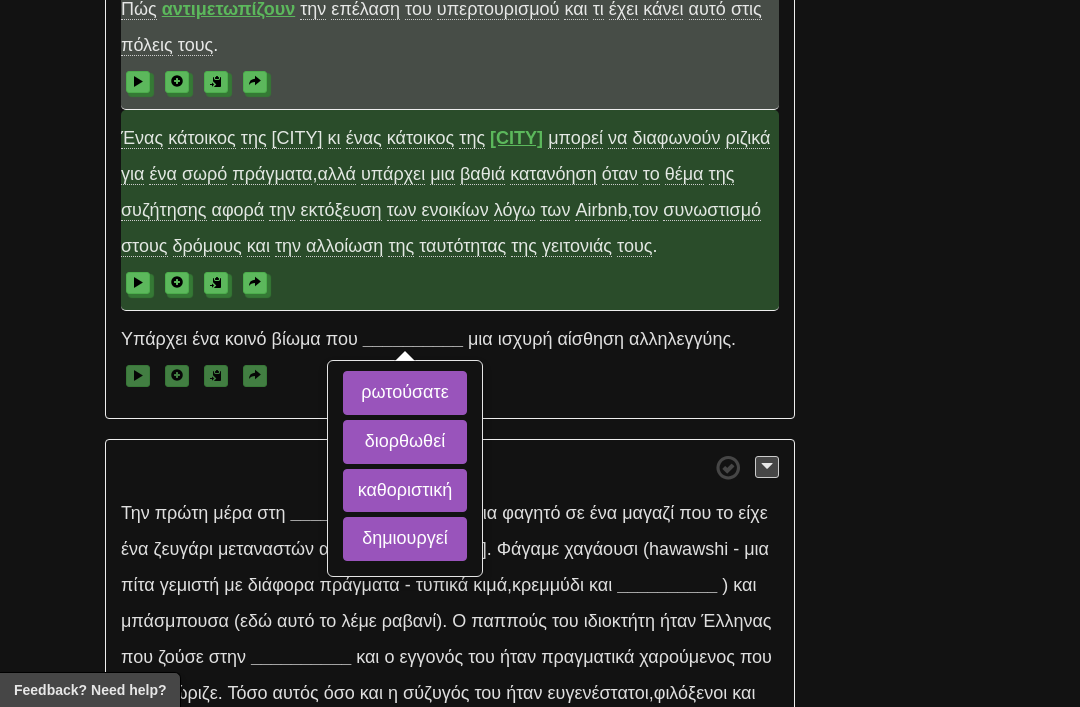 click on "δημιουργεί" at bounding box center [405, 539] 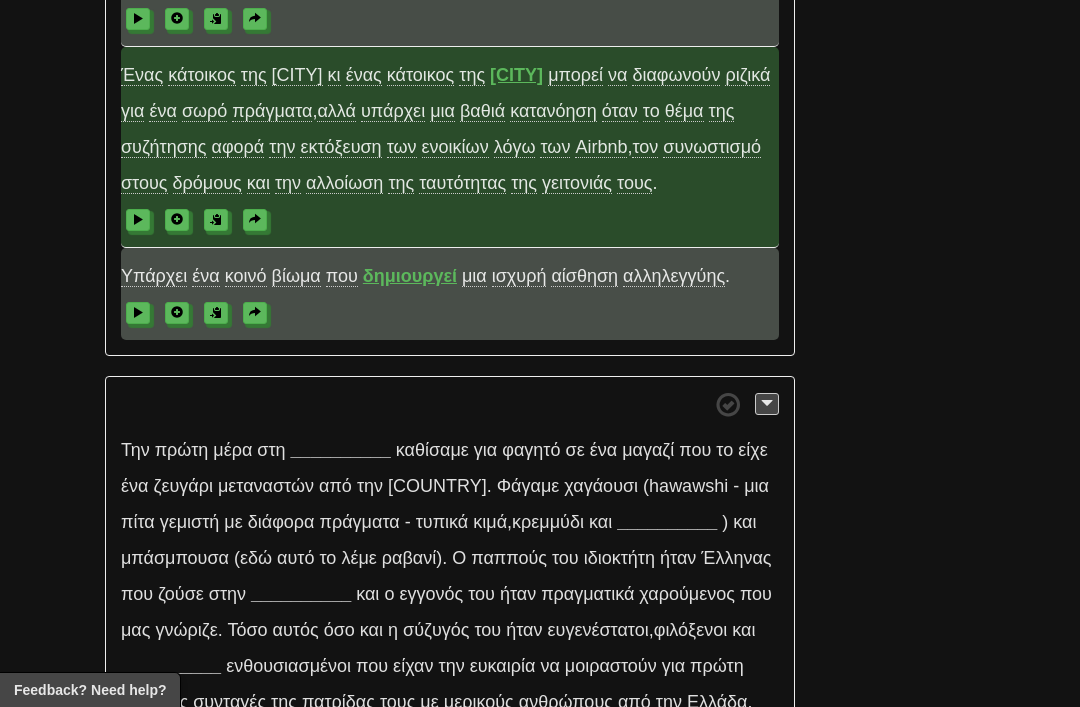 scroll, scrollTop: 7593, scrollLeft: 0, axis: vertical 